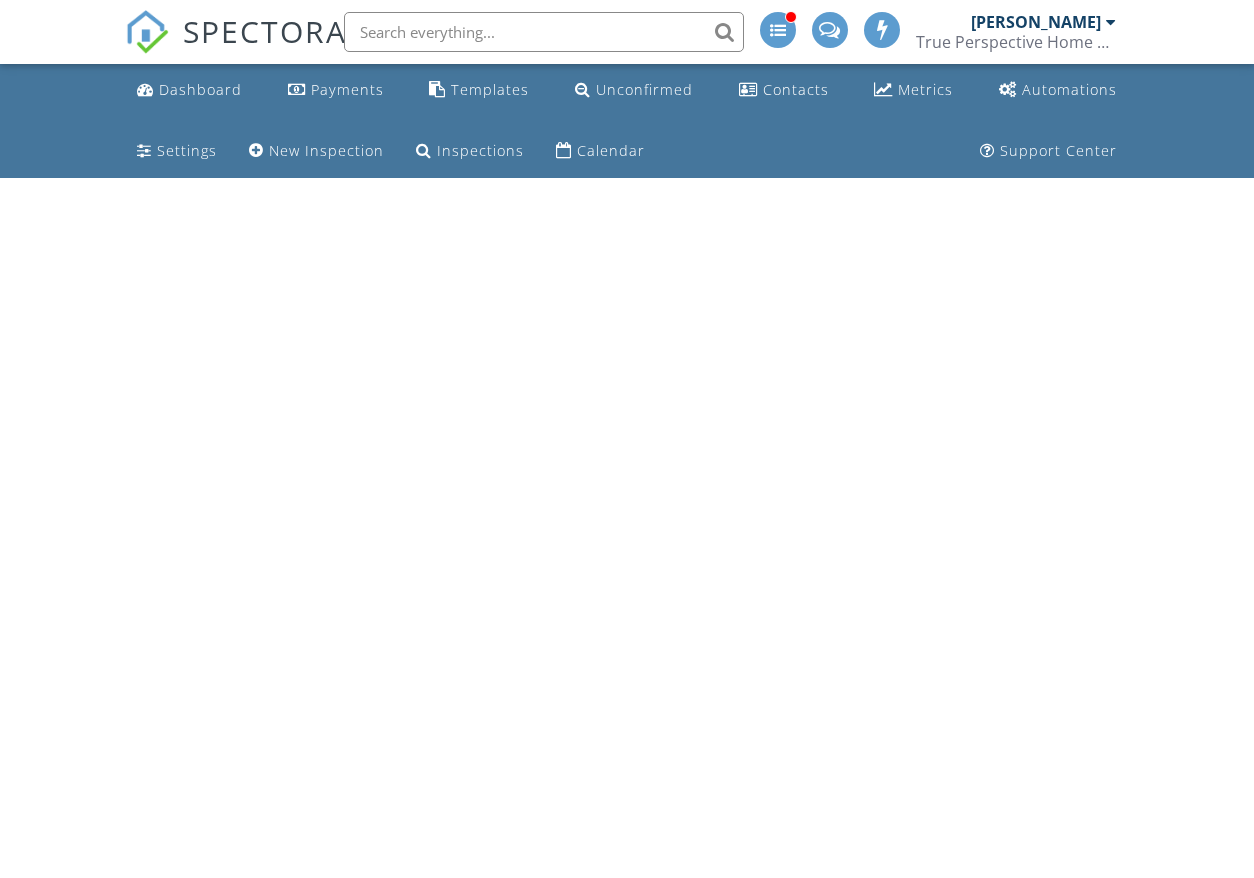 scroll, scrollTop: 0, scrollLeft: 0, axis: both 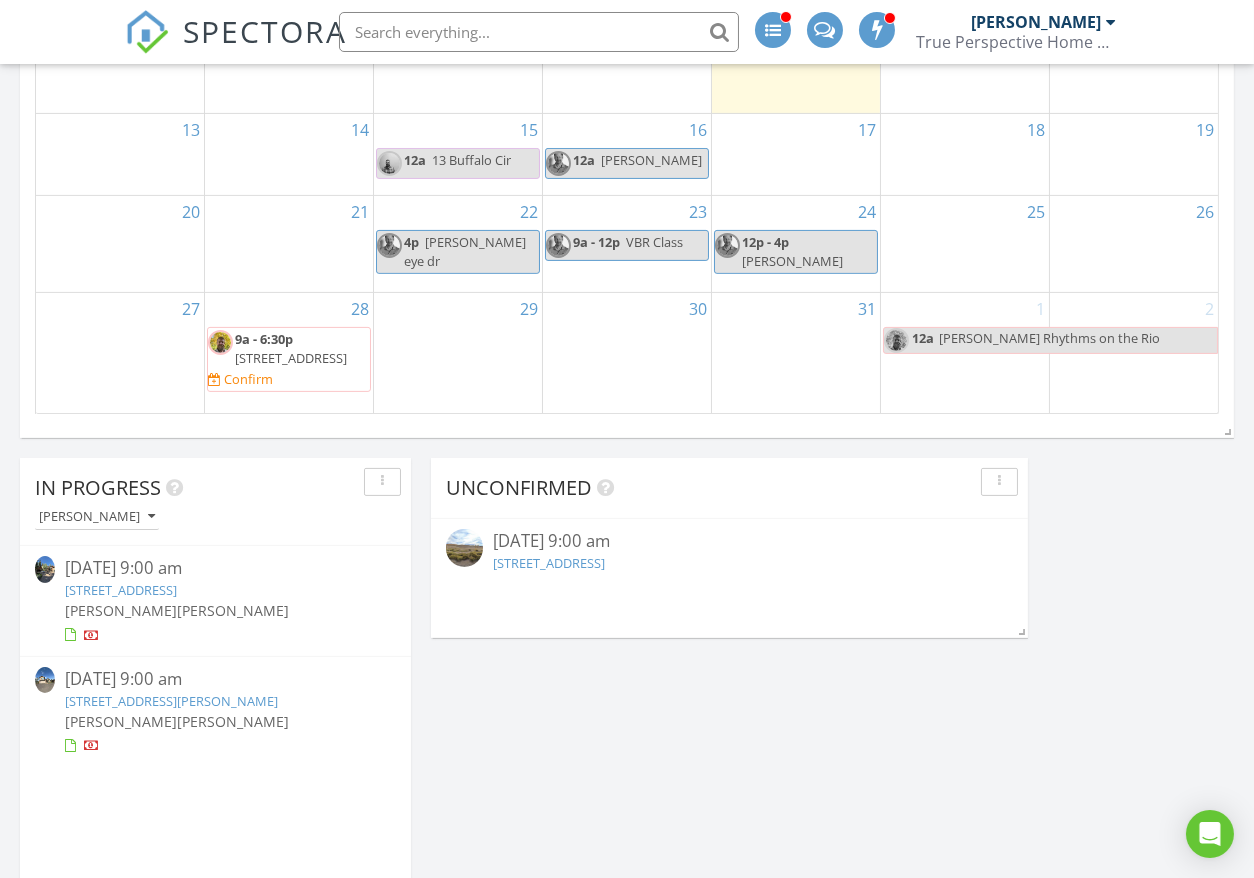 click on "421 Beaver Dam Cir, Vail, CO 81657" at bounding box center [121, 590] 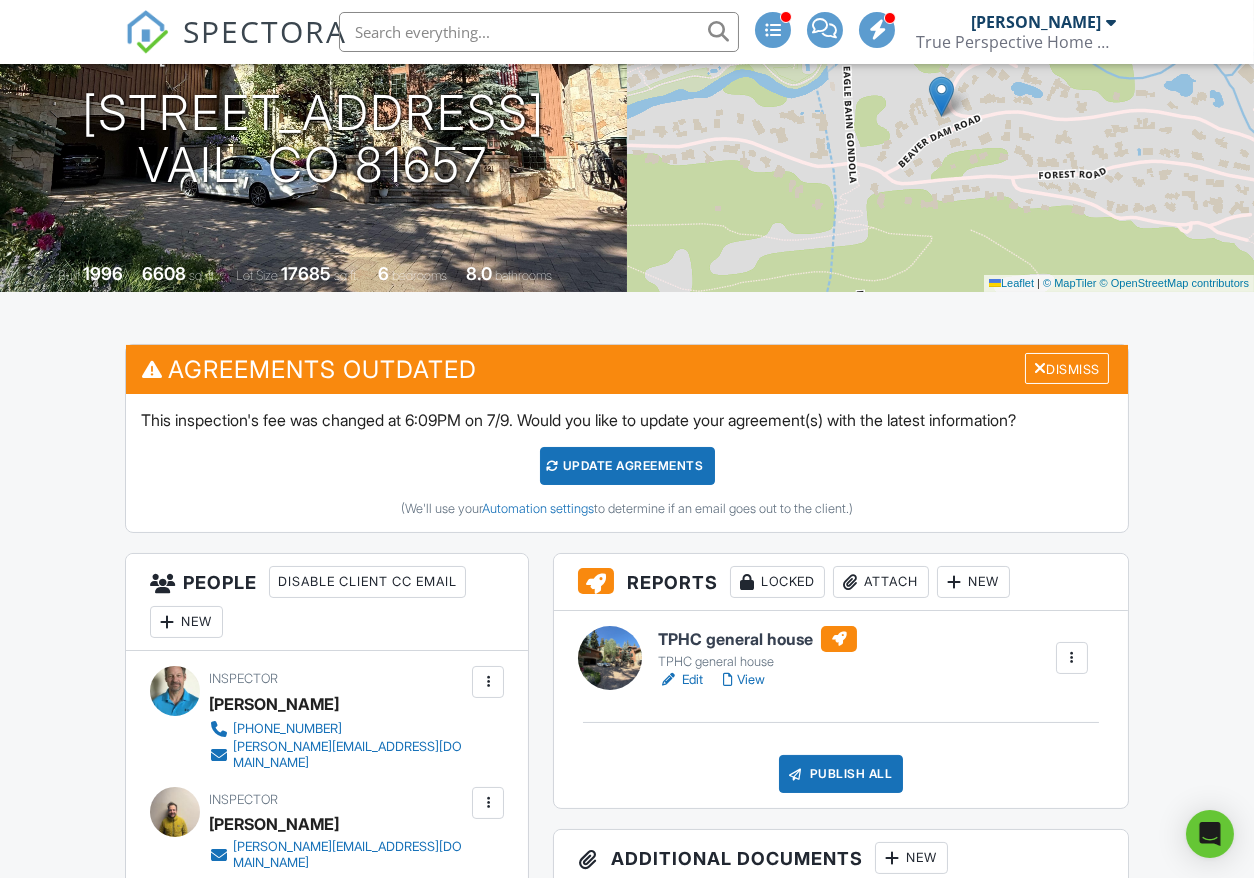 scroll, scrollTop: 444, scrollLeft: 0, axis: vertical 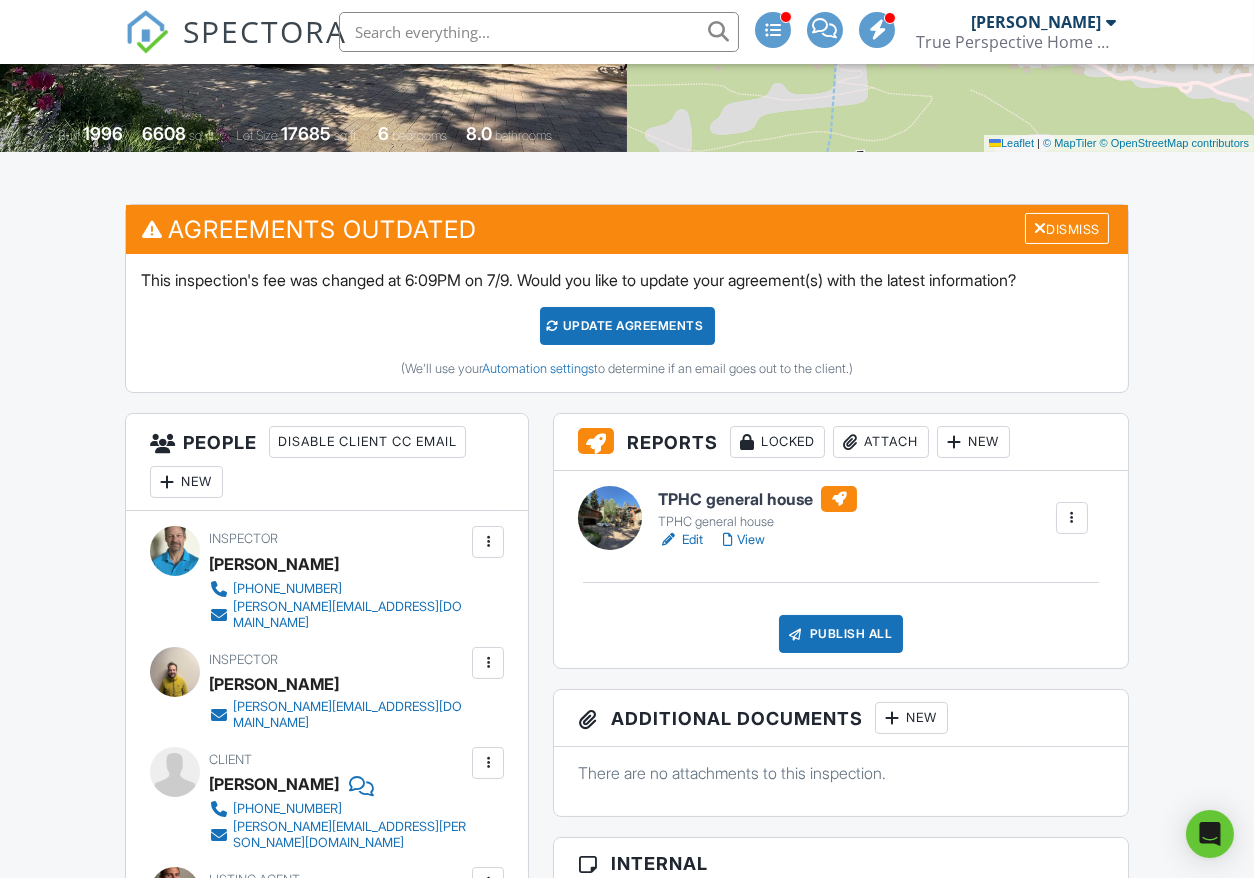 click on "Edit" at bounding box center (680, 540) 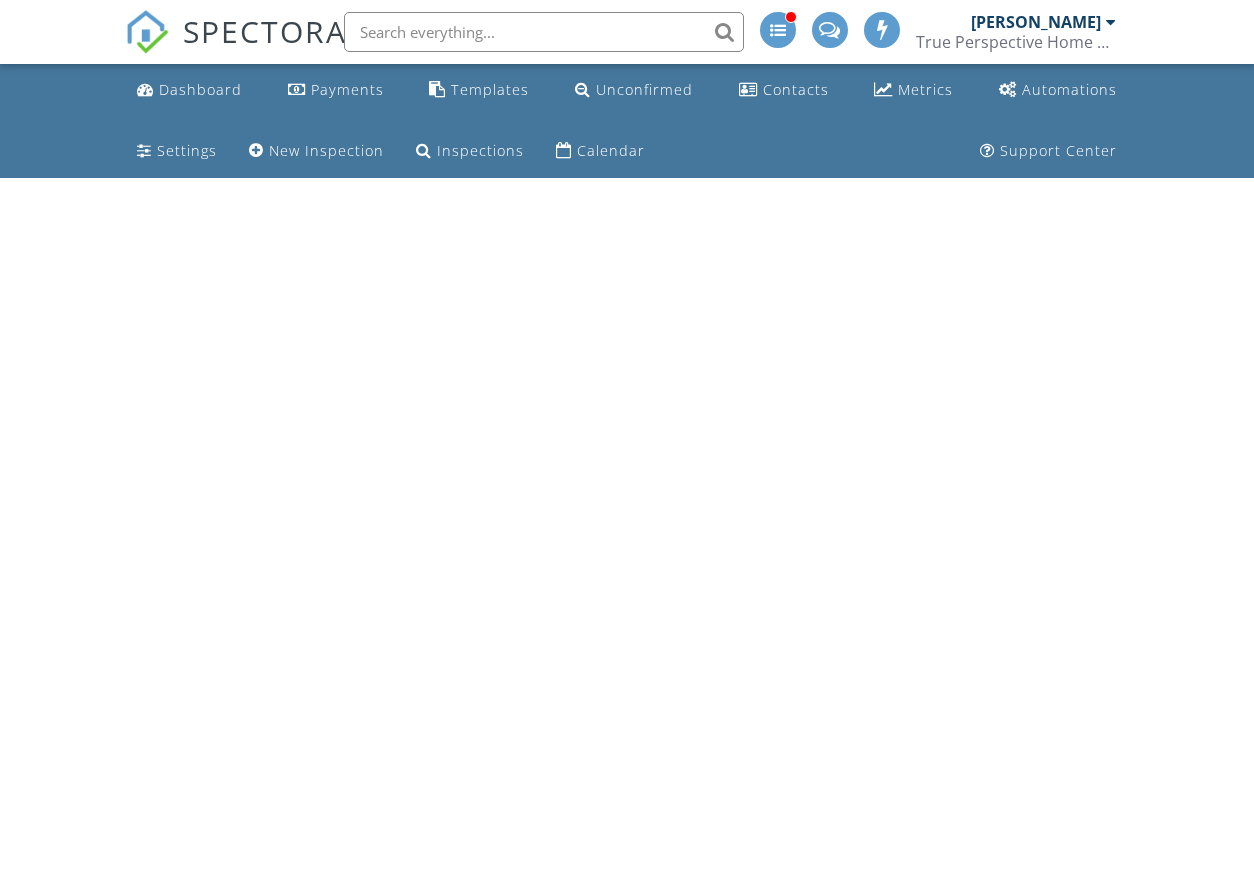 scroll, scrollTop: 0, scrollLeft: 0, axis: both 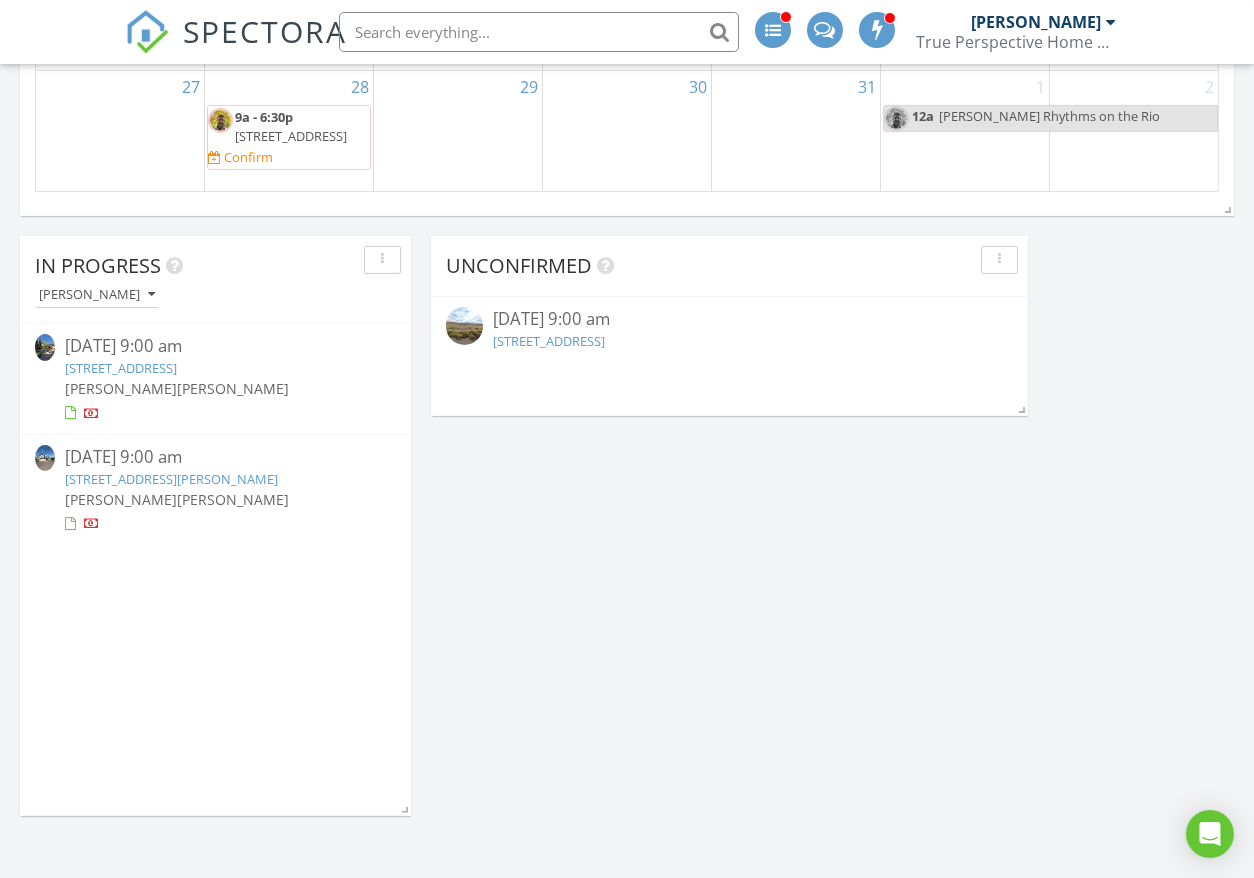 click on "[STREET_ADDRESS]" at bounding box center (121, 368) 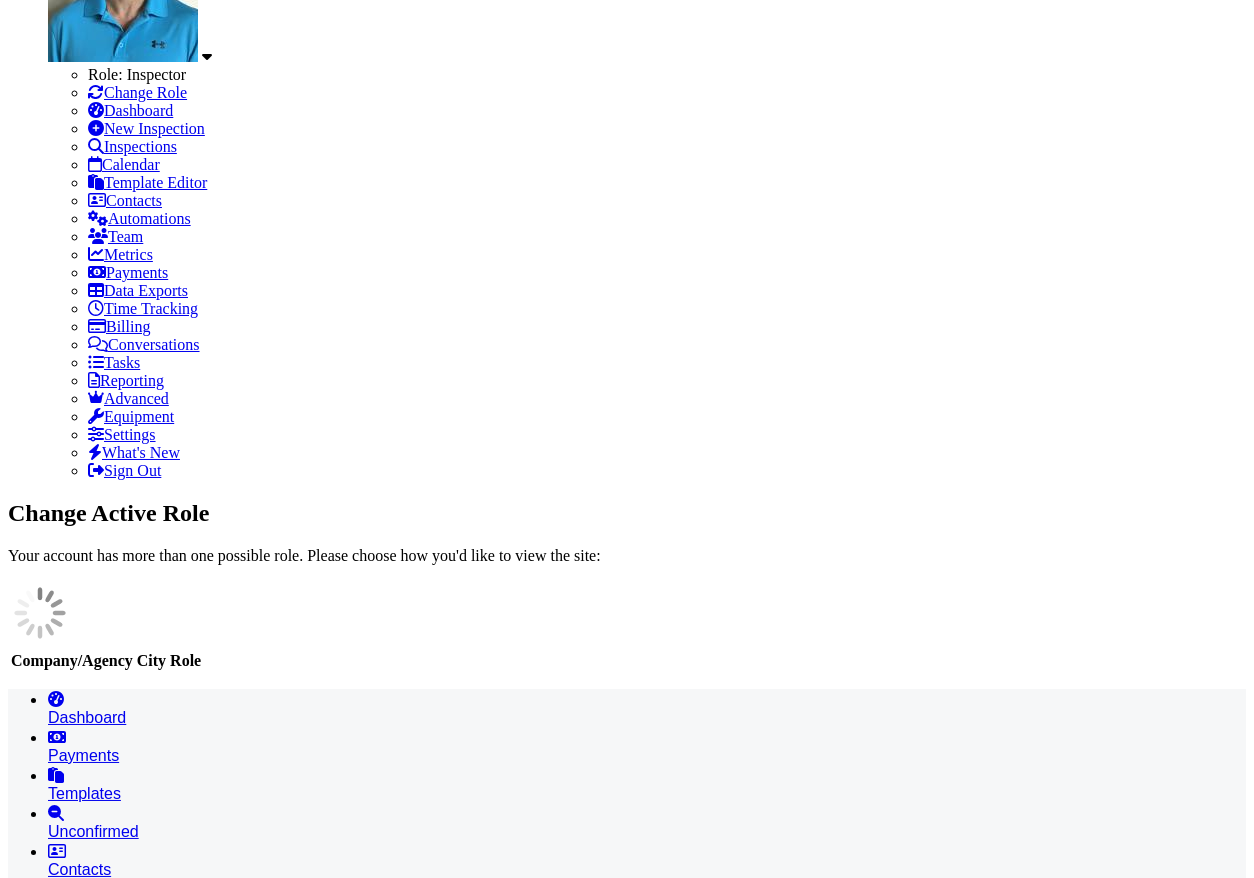 scroll, scrollTop: 444, scrollLeft: 0, axis: vertical 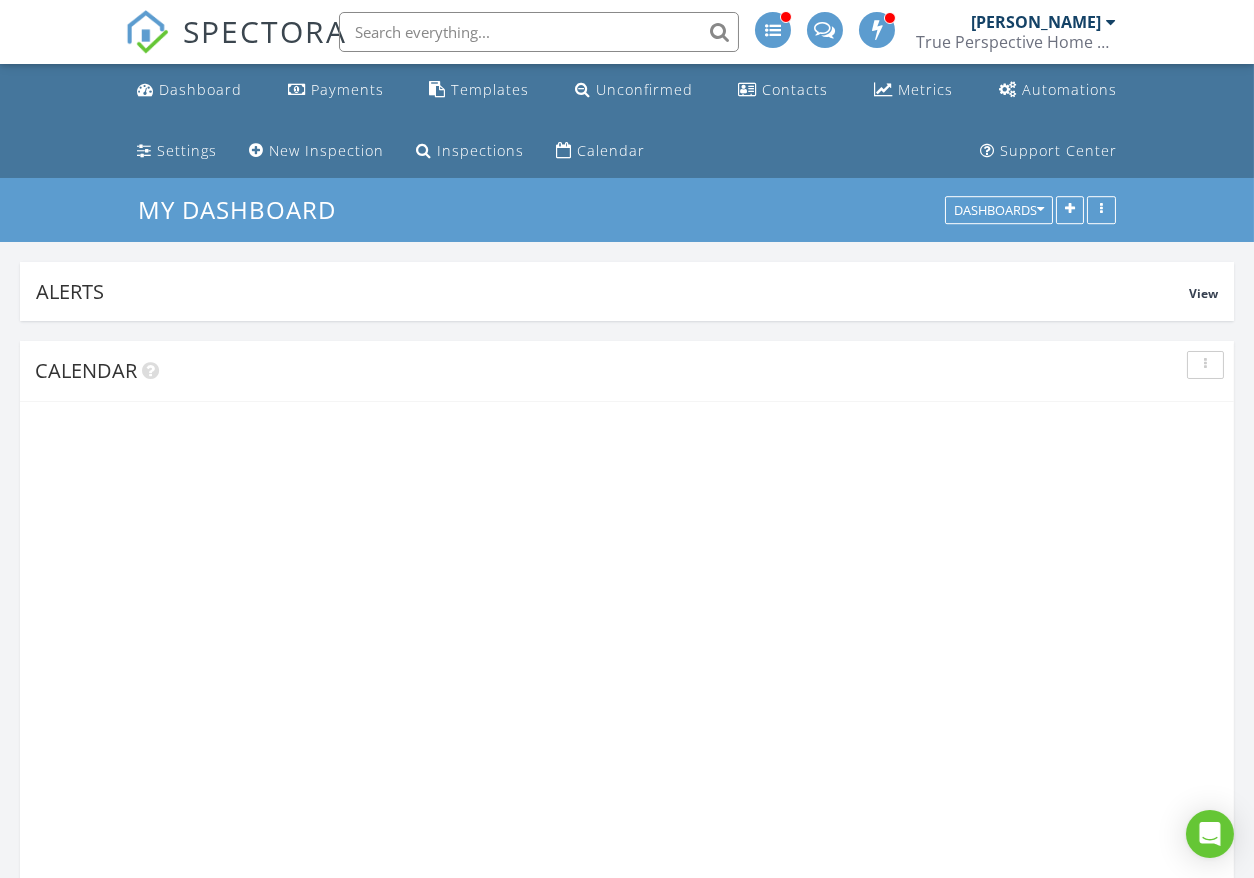 click at bounding box center (539, 32) 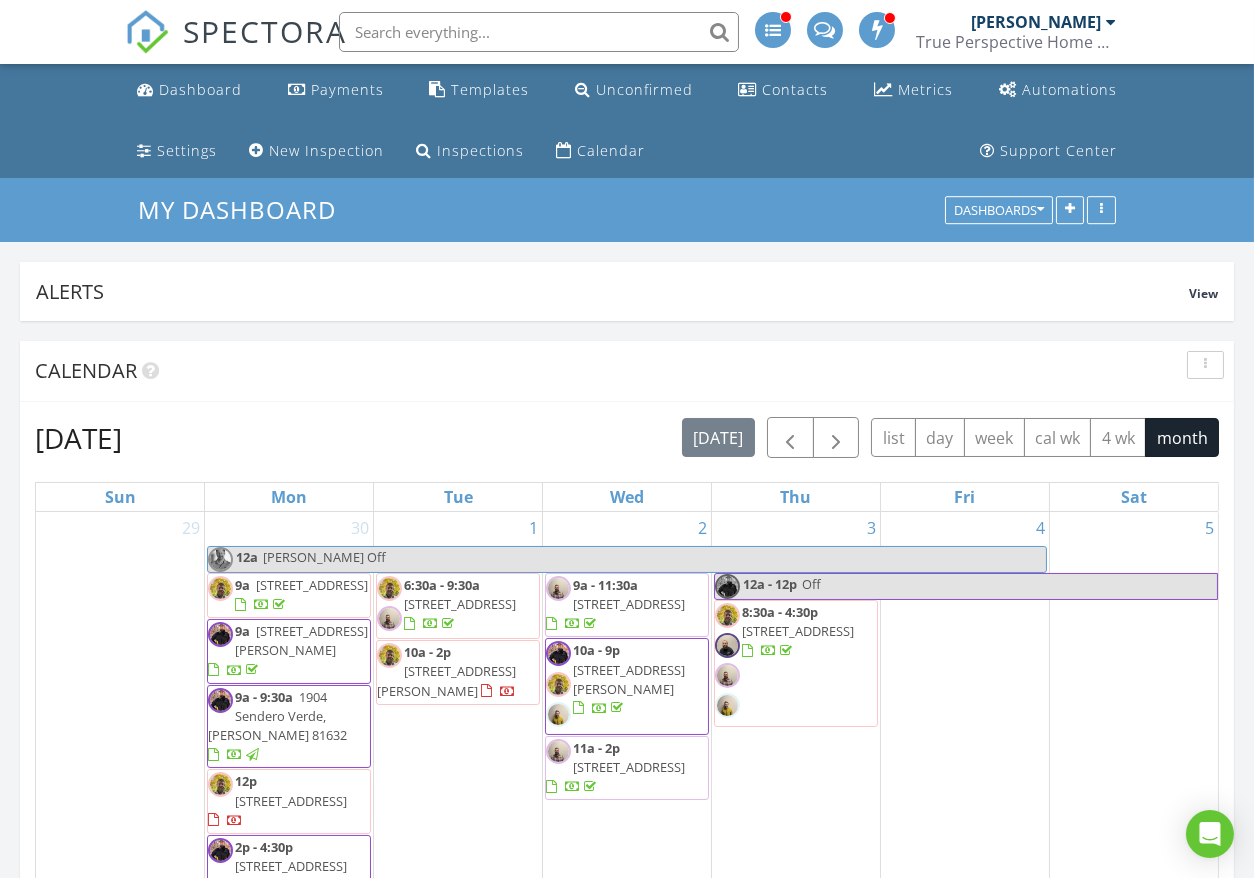 type on "h" 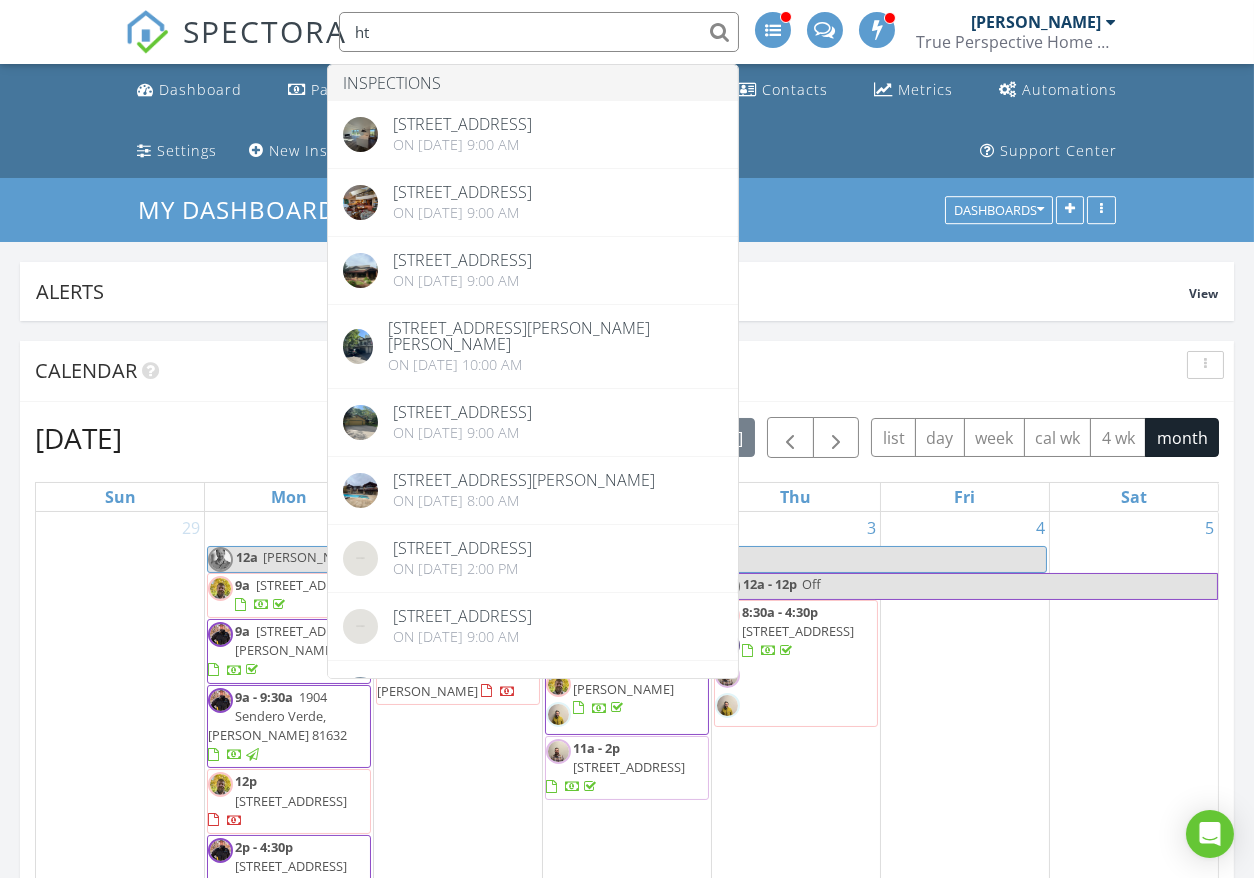 type on "h" 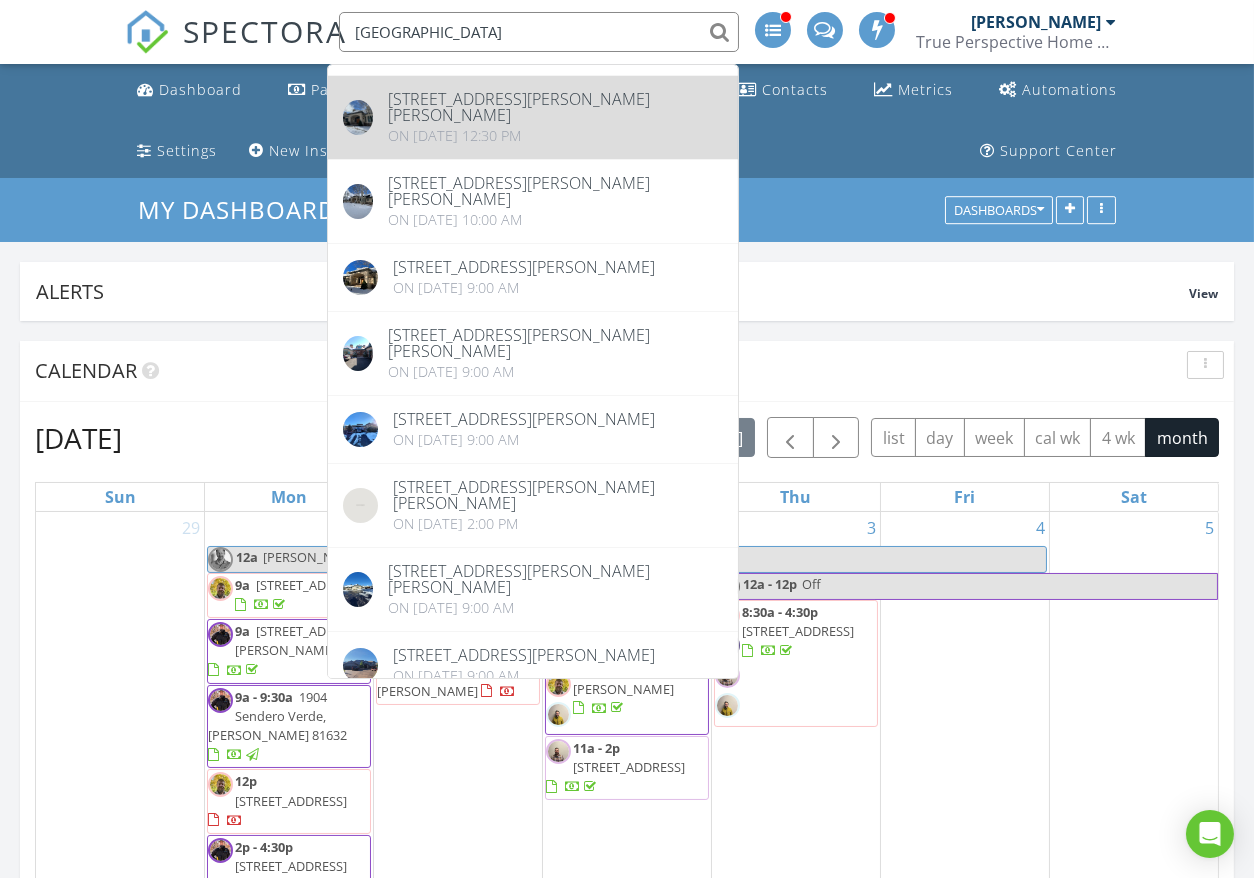 scroll, scrollTop: 111, scrollLeft: 0, axis: vertical 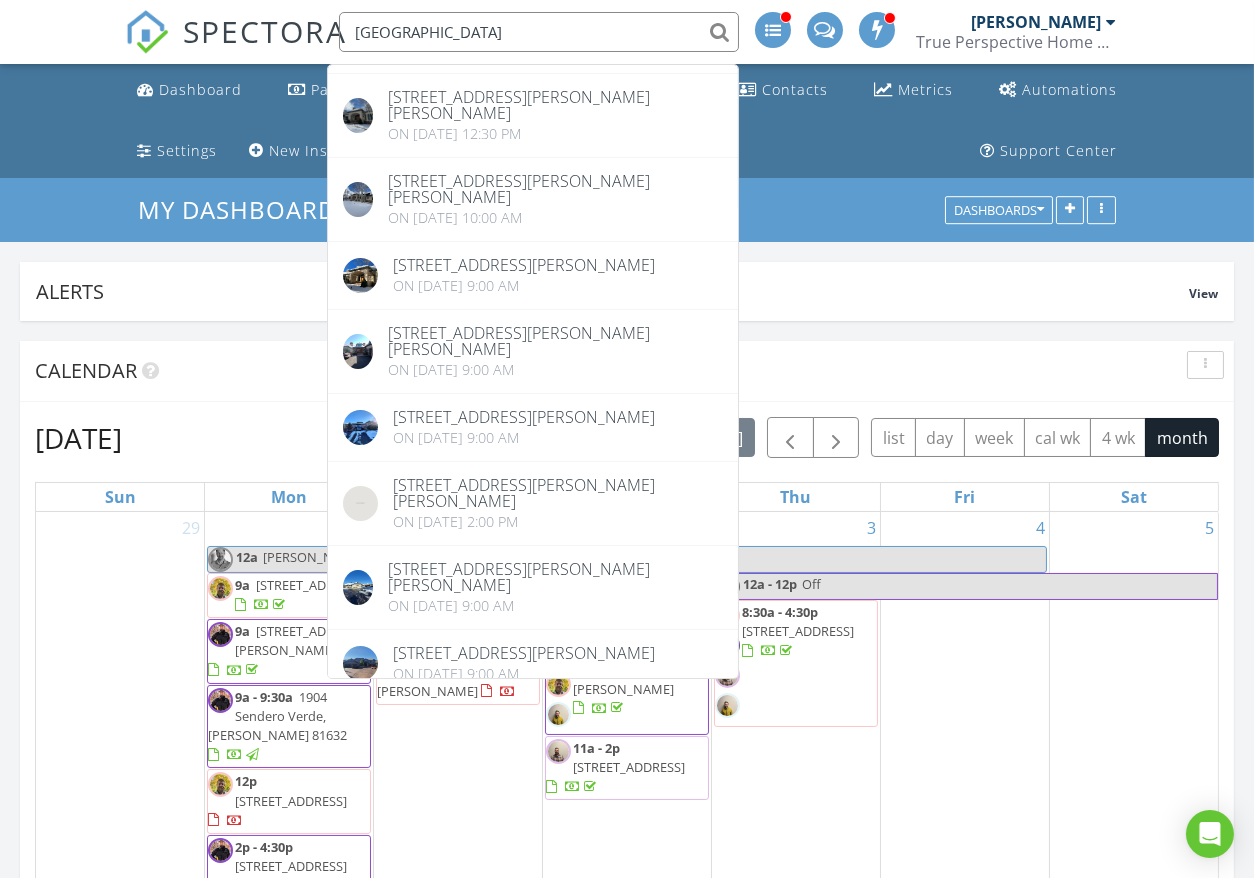 type on "[GEOGRAPHIC_DATA]" 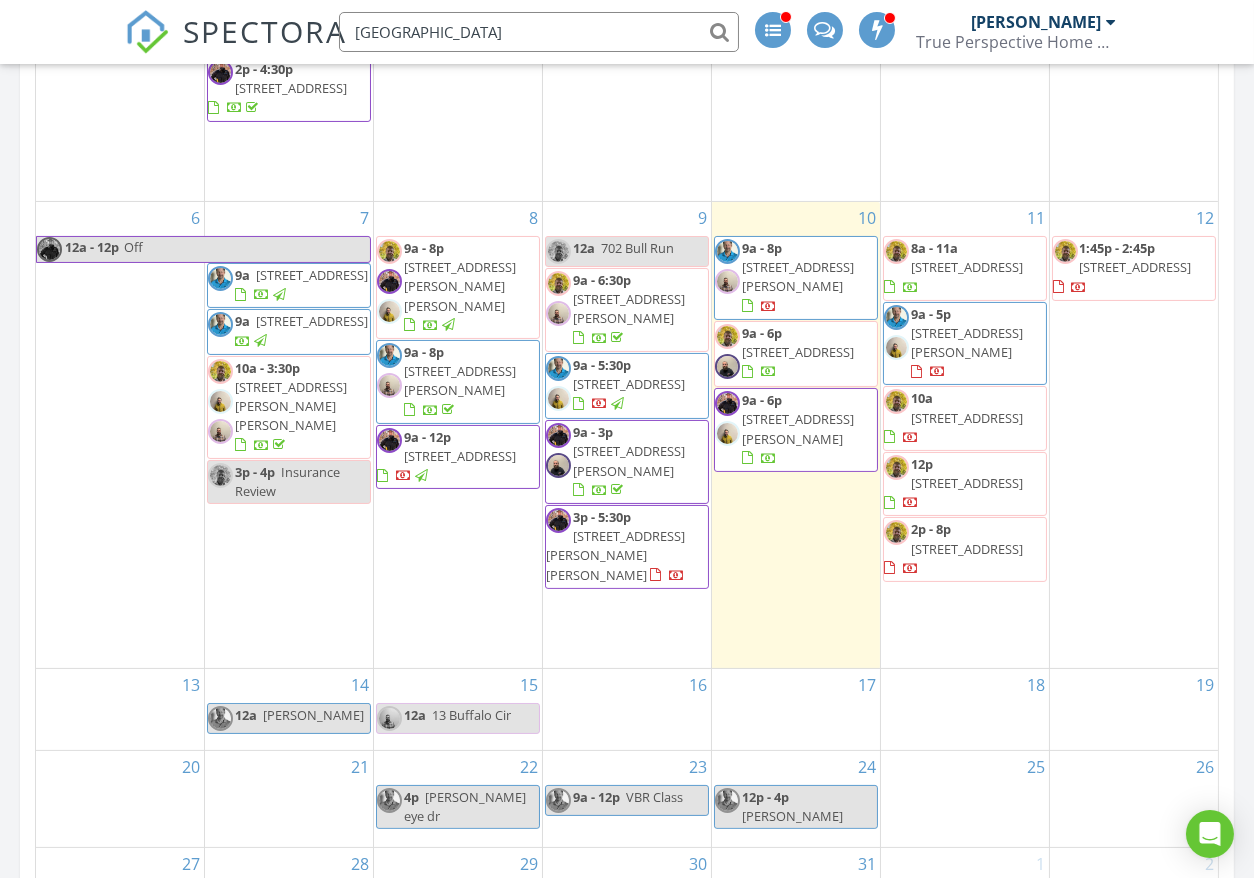 scroll, scrollTop: 777, scrollLeft: 0, axis: vertical 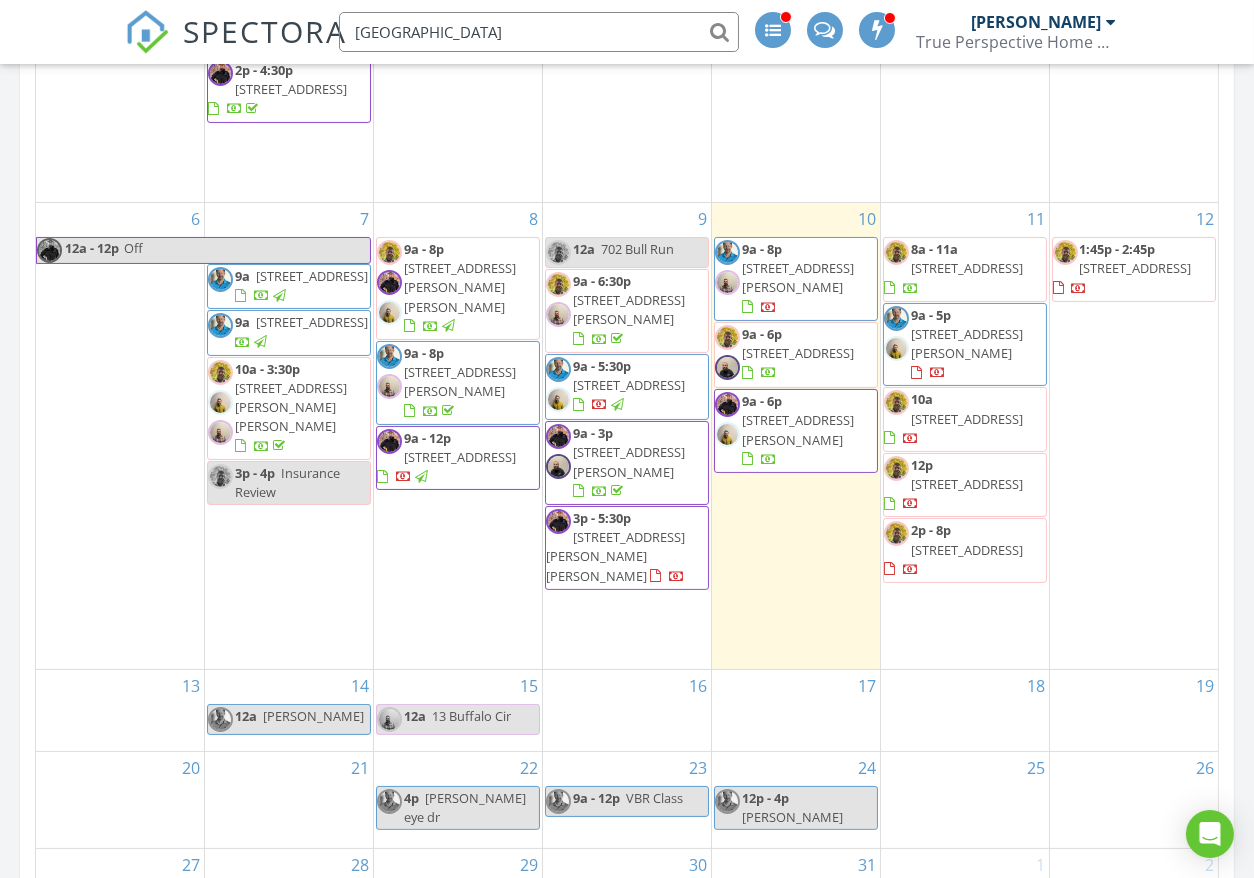click on "[STREET_ADDRESS][PERSON_NAME]" at bounding box center (798, 277) 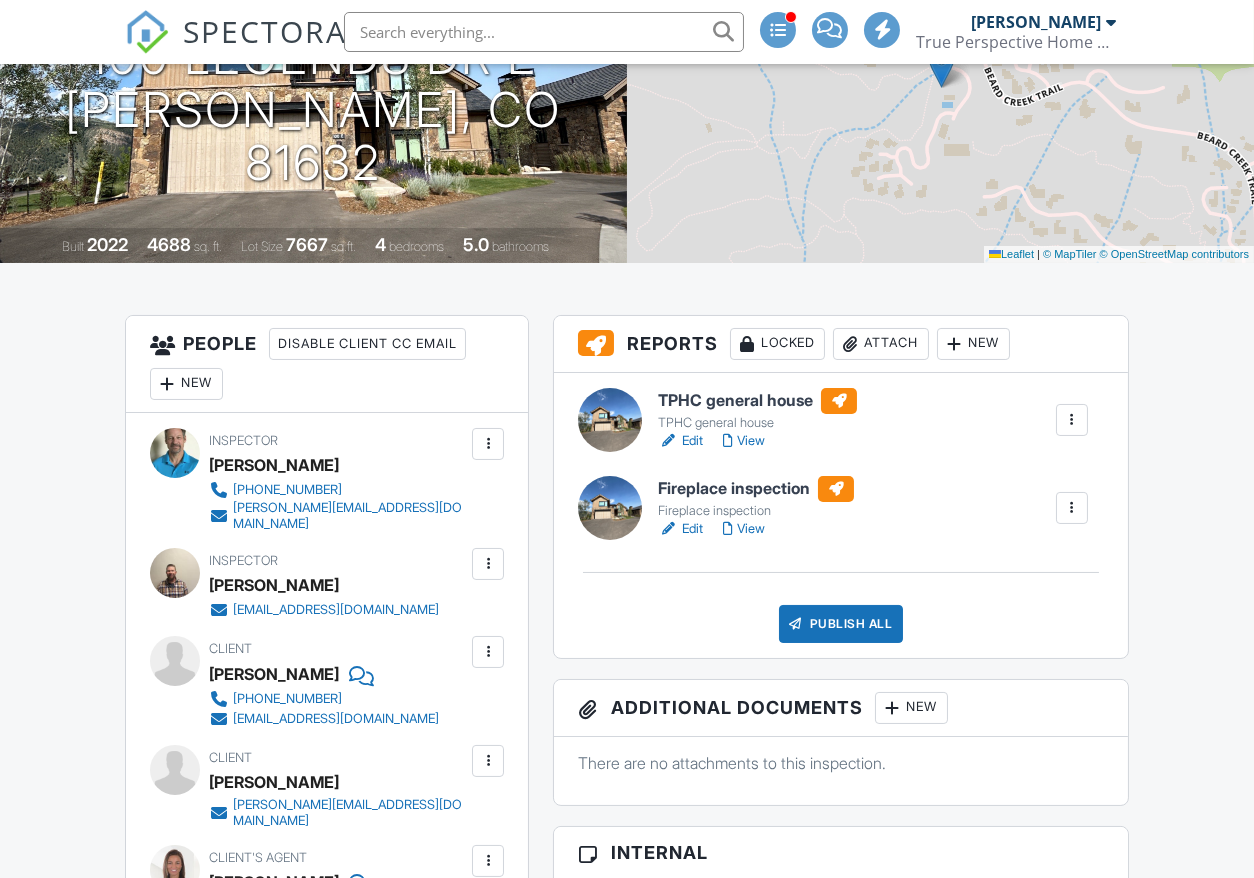 scroll, scrollTop: 333, scrollLeft: 0, axis: vertical 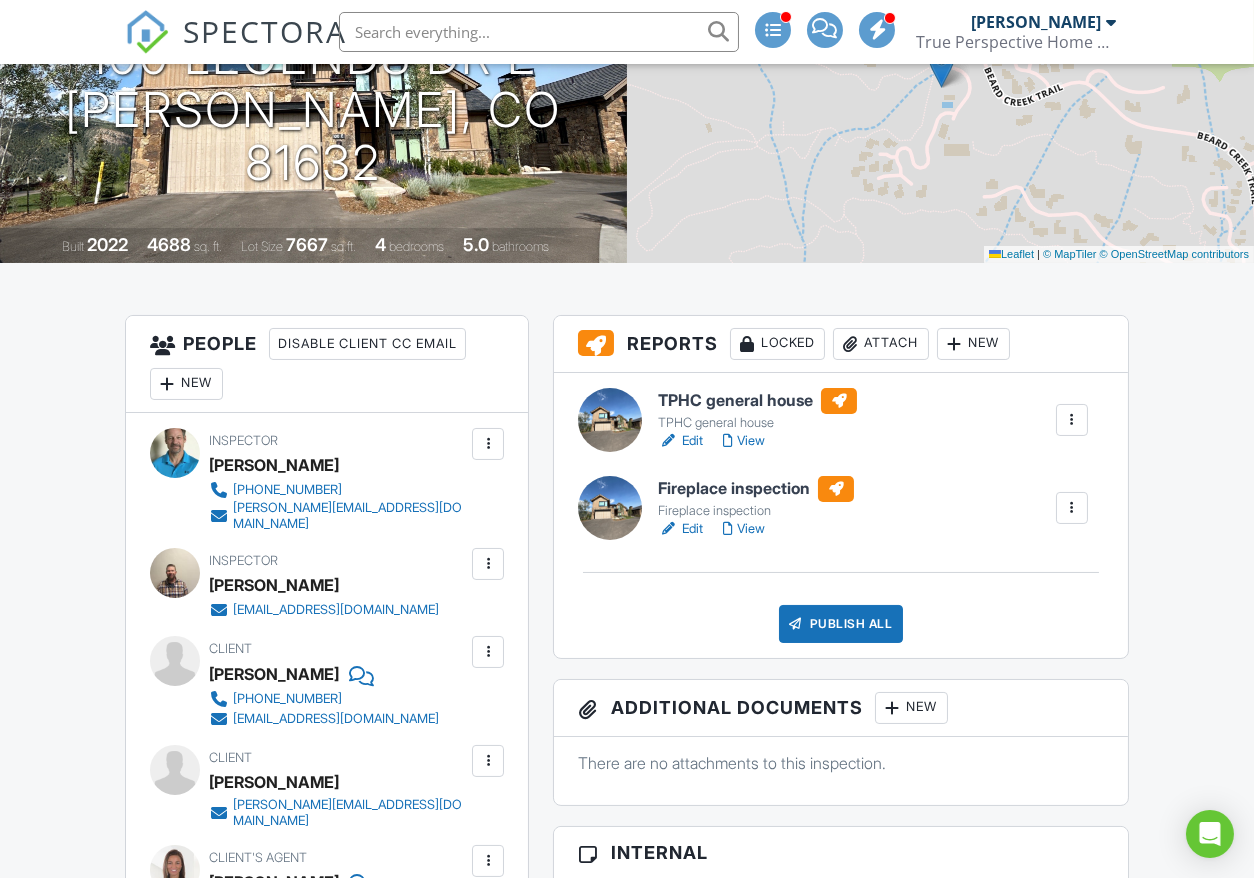 click on "Edit" at bounding box center [680, 529] 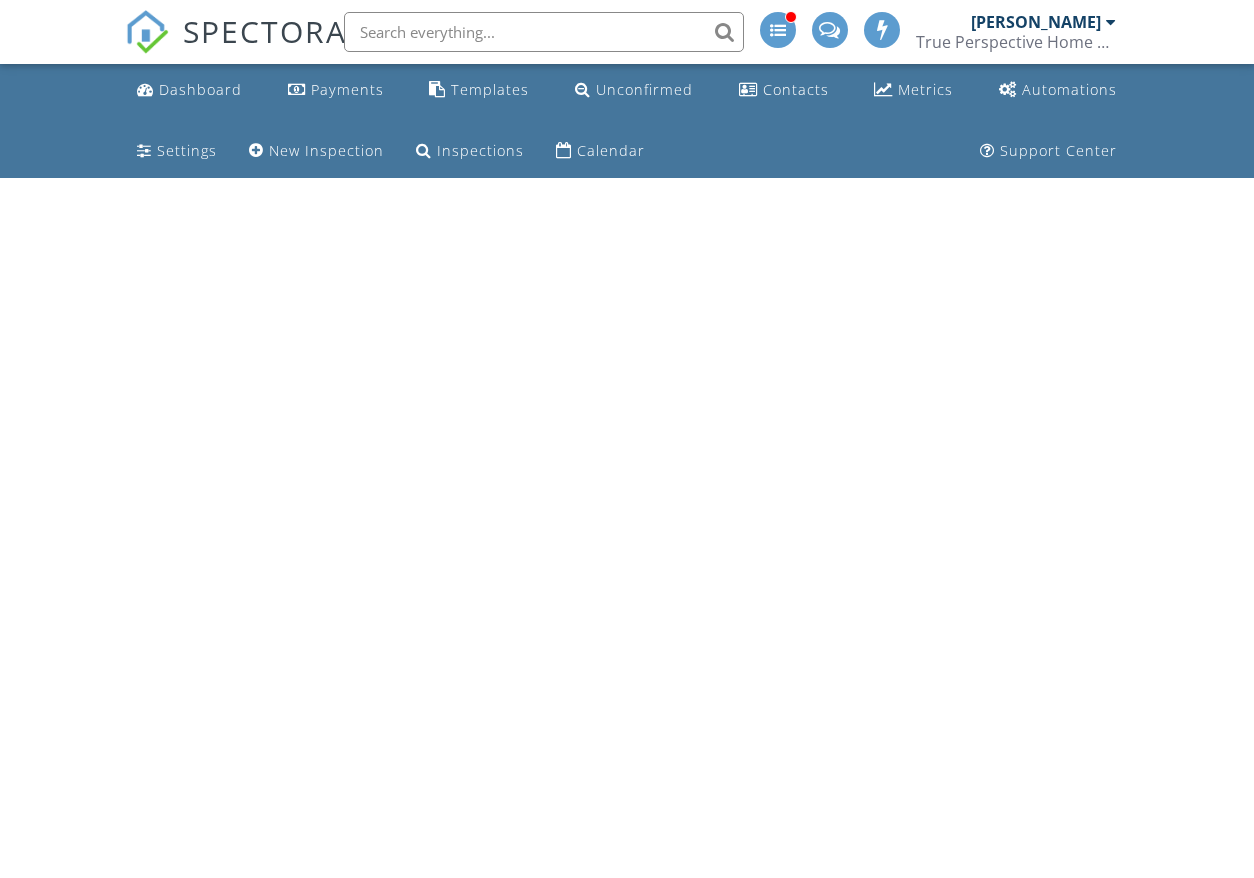 scroll, scrollTop: 0, scrollLeft: 0, axis: both 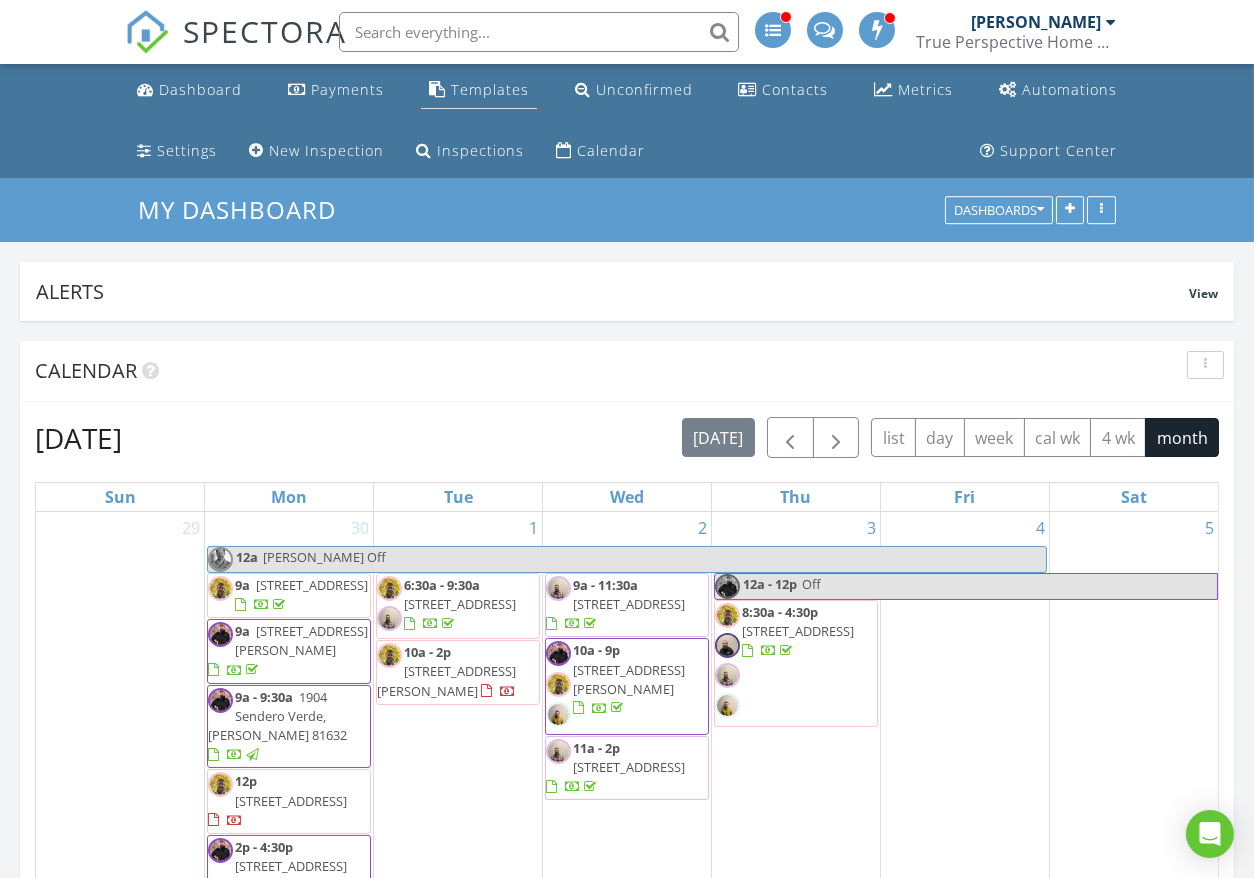 click on "Templates" at bounding box center (479, 90) 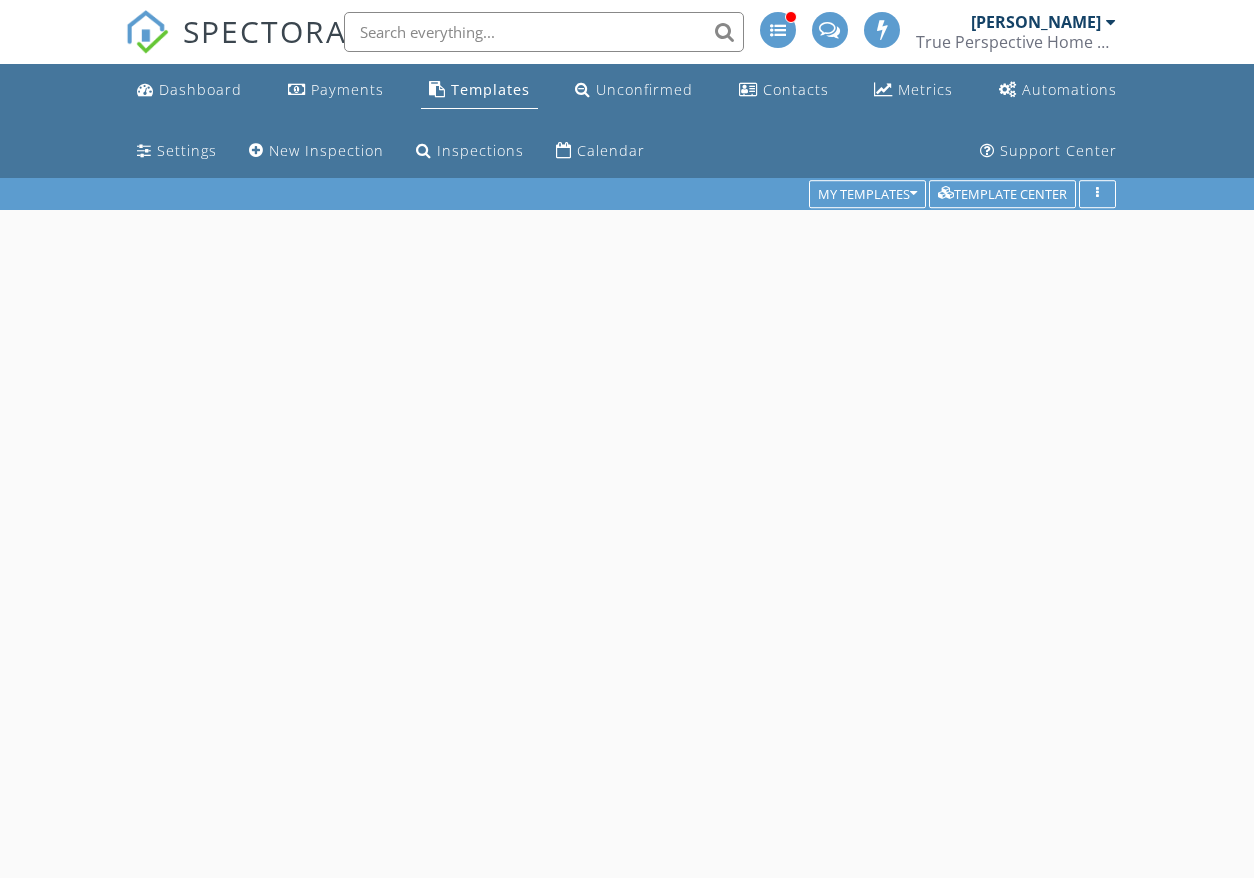 scroll, scrollTop: 0, scrollLeft: 0, axis: both 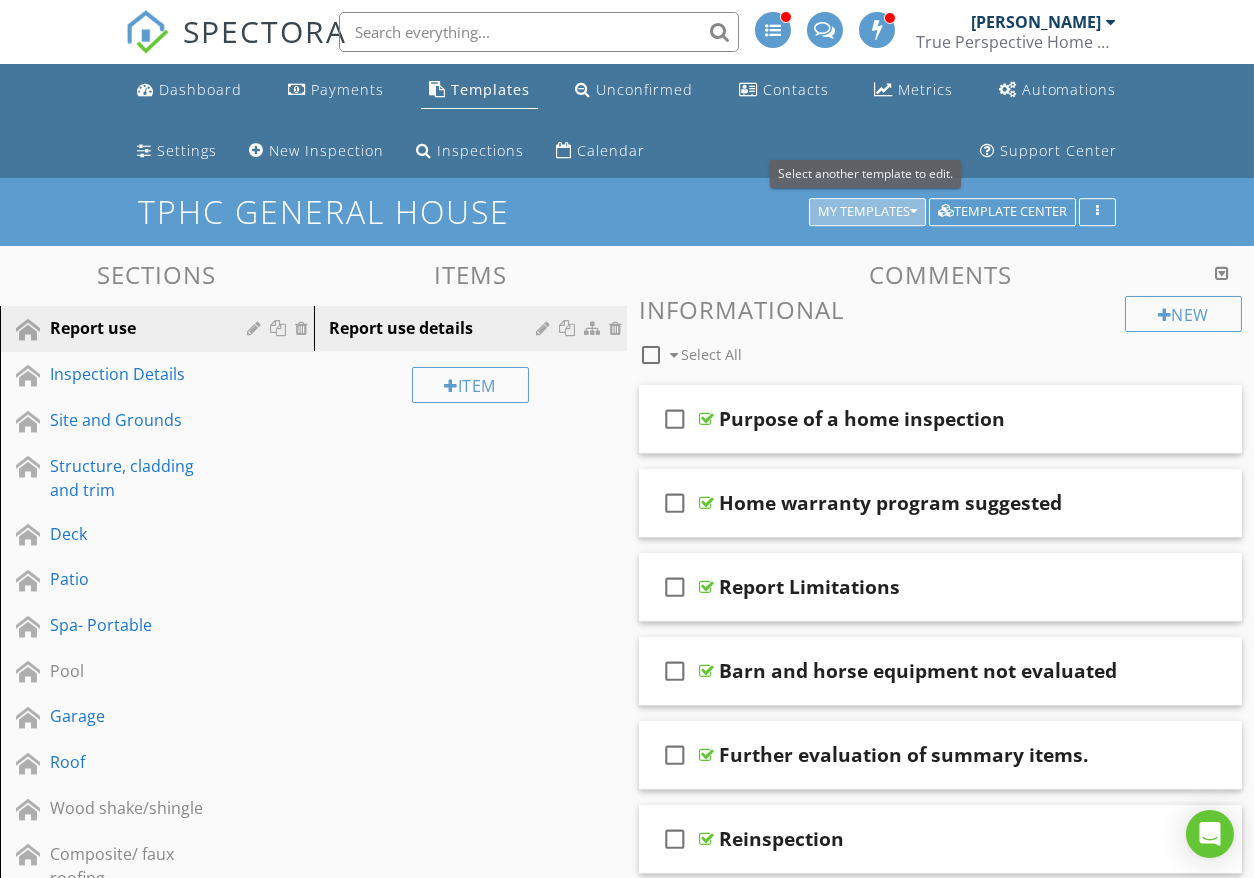 click on "My Templates" at bounding box center (867, 212) 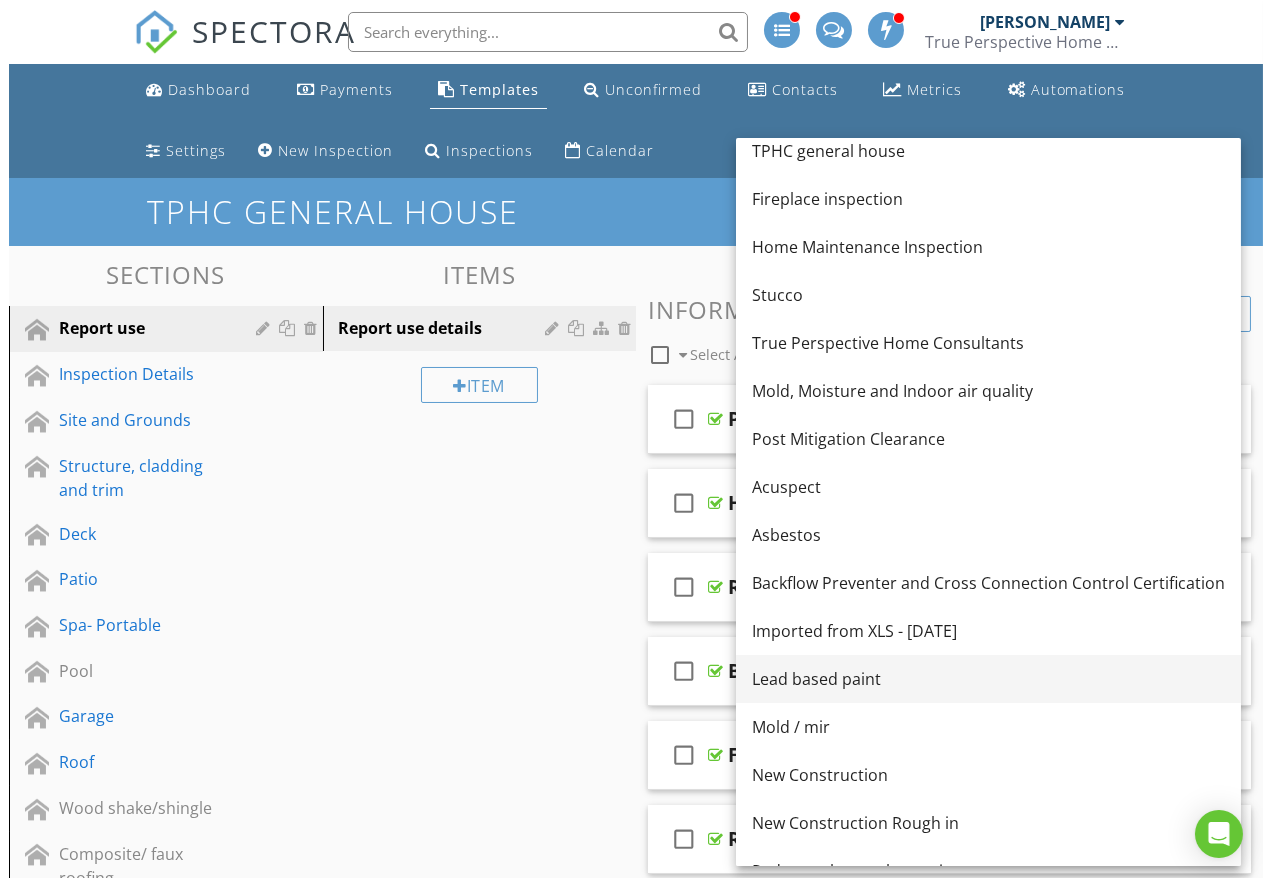scroll, scrollTop: 0, scrollLeft: 0, axis: both 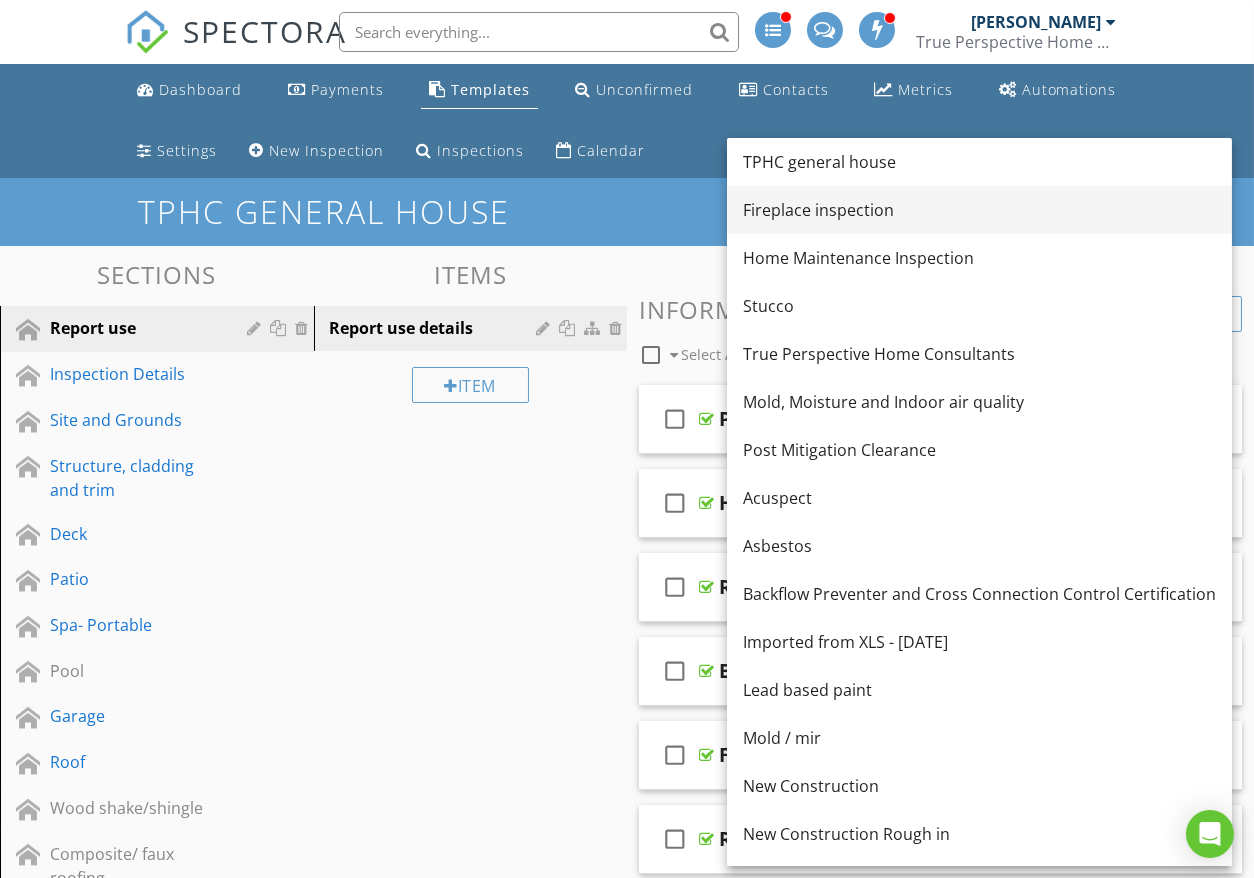 click on "Fireplace inspection" at bounding box center [979, 210] 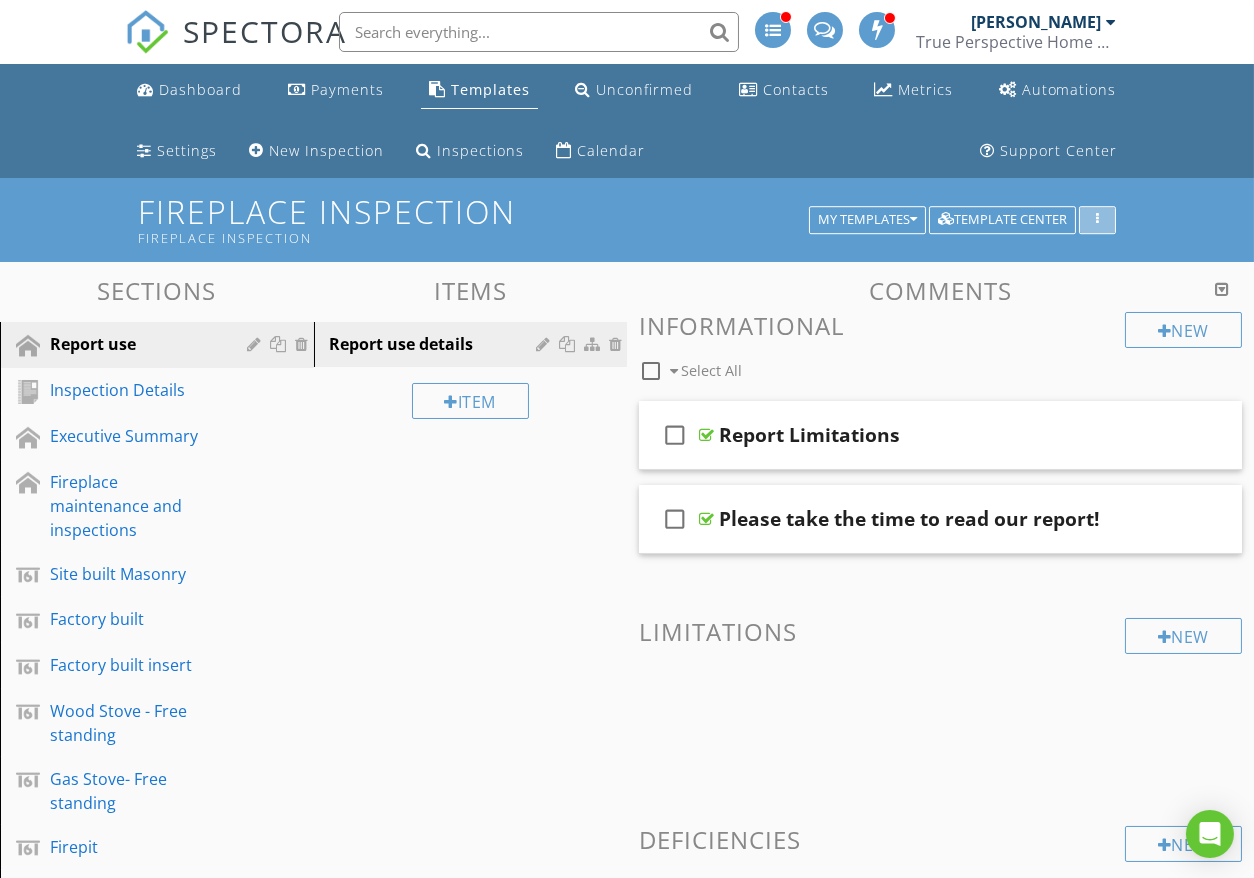 click at bounding box center [1097, 220] 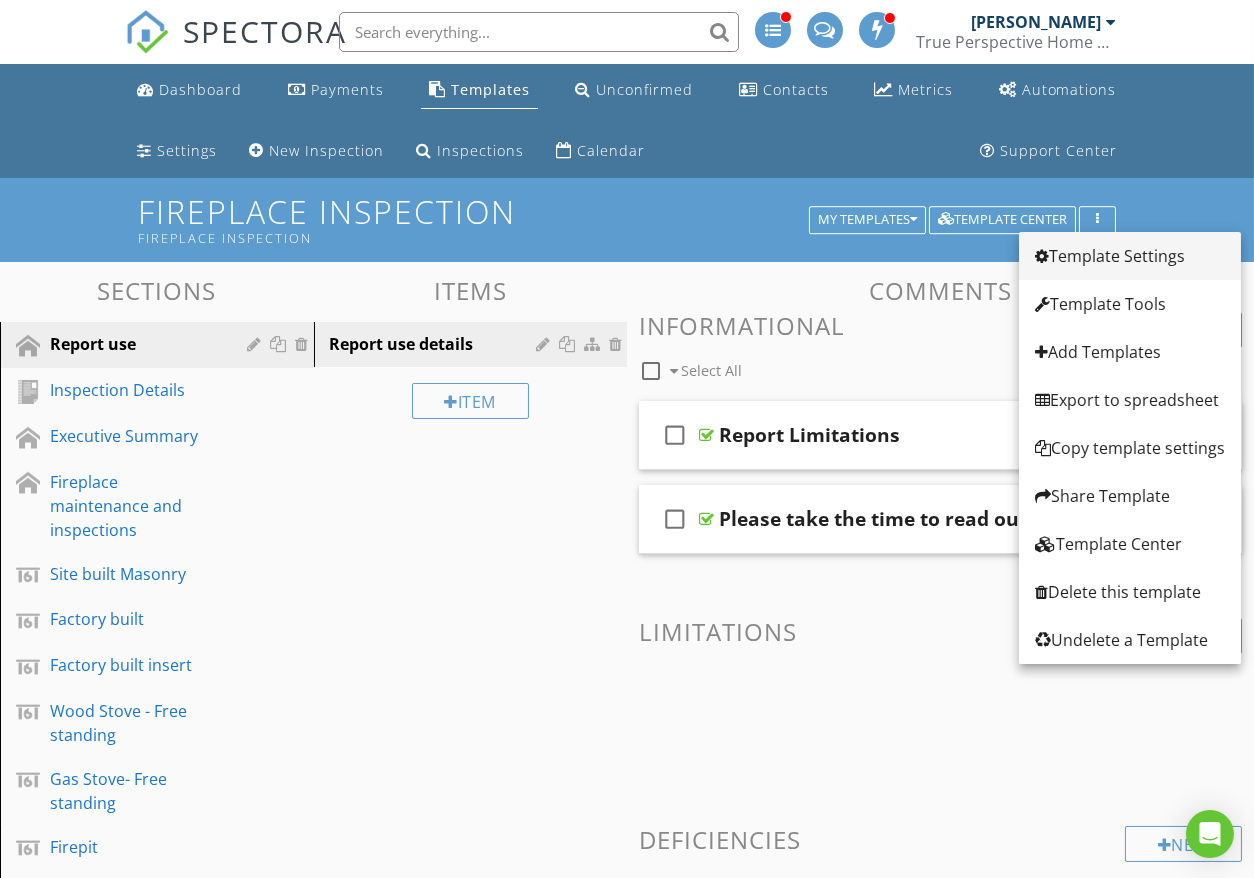 click on "Template Settings" at bounding box center [1130, 256] 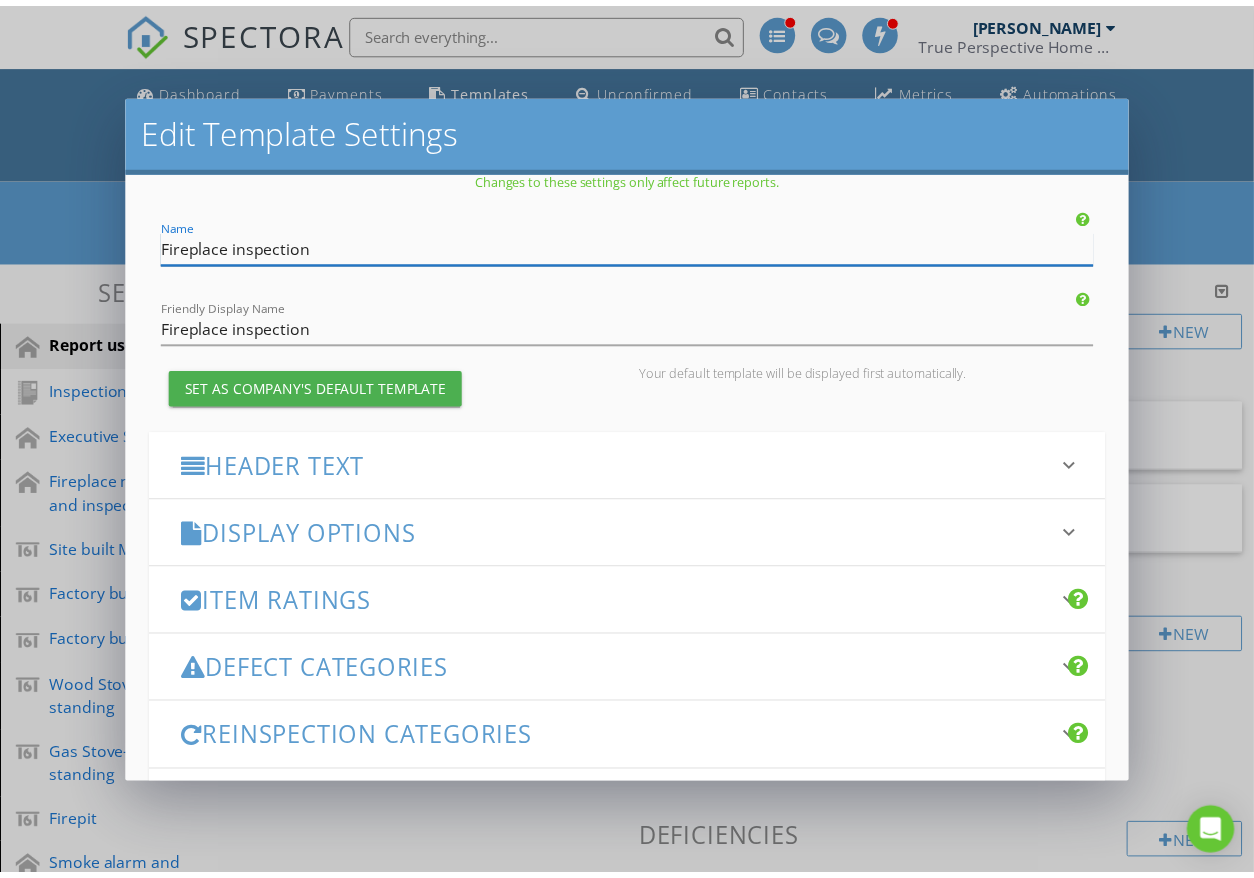 scroll, scrollTop: 0, scrollLeft: 0, axis: both 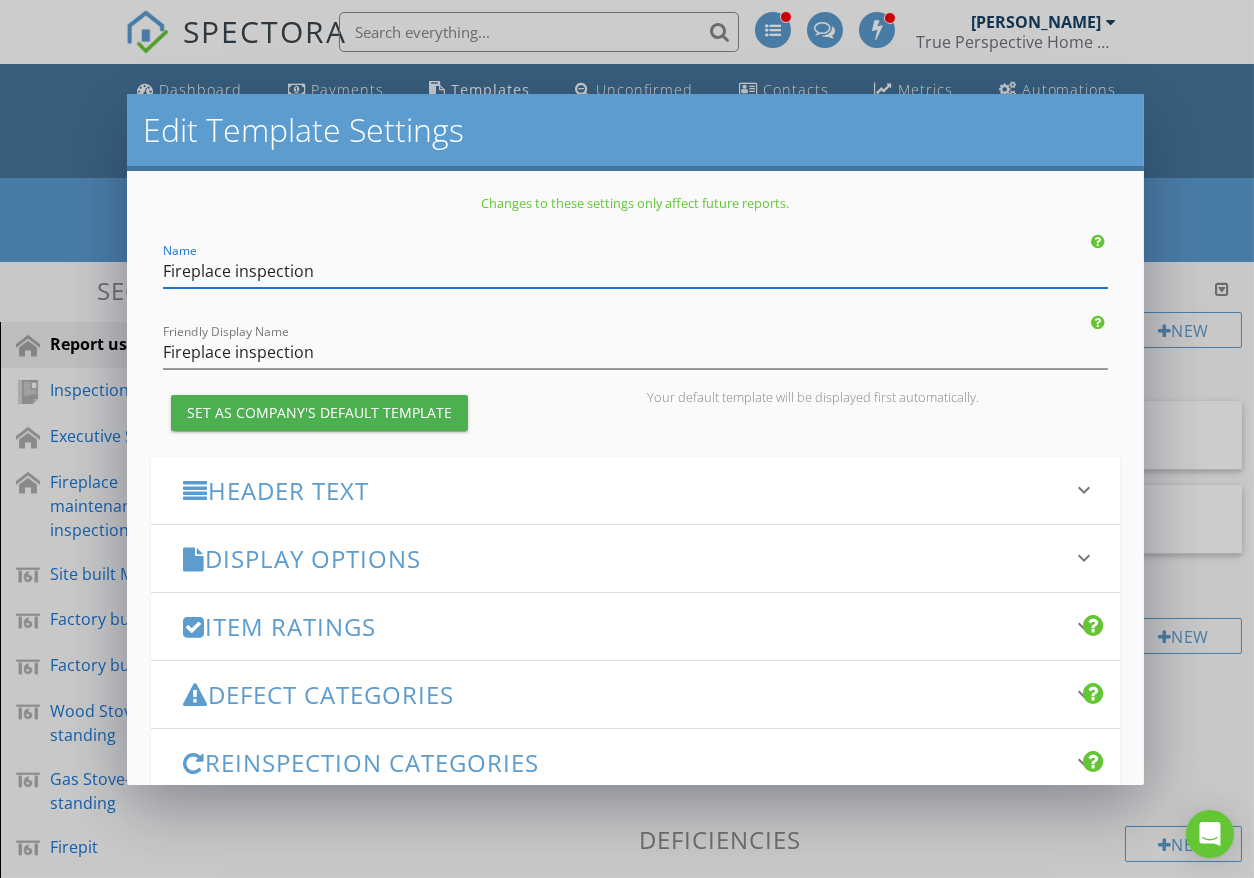 click on "Edit Template Settings   Changes to these settings only affect future reports.     Name Fireplace inspection     Friendly Display Name Fireplace inspection
Set as Company's Default Template
Your default template will be displayed first
automatically.
Header Text
keyboard_arrow_down   Full Report Header Text     Summary Header Text
Display Options
keyboard_arrow_down     check_box Display Category Counts Summary
What does this look like?
check_box Display 'Items Inspected' Count
With
vs
without
check_box_outline_blank Display Inspector Signature   Configure Signature
Where does this display?
check_box_outline_blank Display Standards of Practice
Set per-section by clicking the 'pencil' icon next to each
section.
What does this look like?
check_box     check_box" at bounding box center (627, 439) 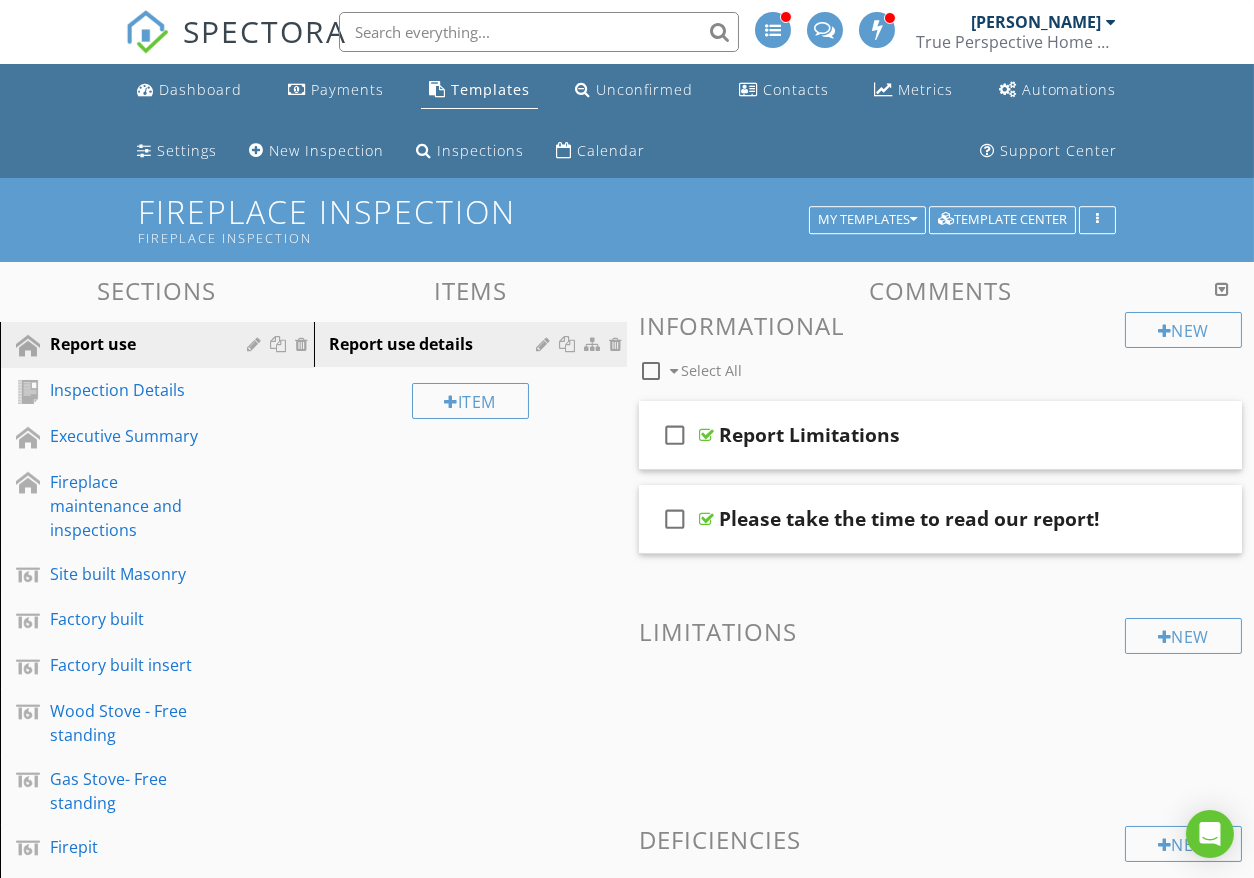 click at bounding box center [1222, 289] 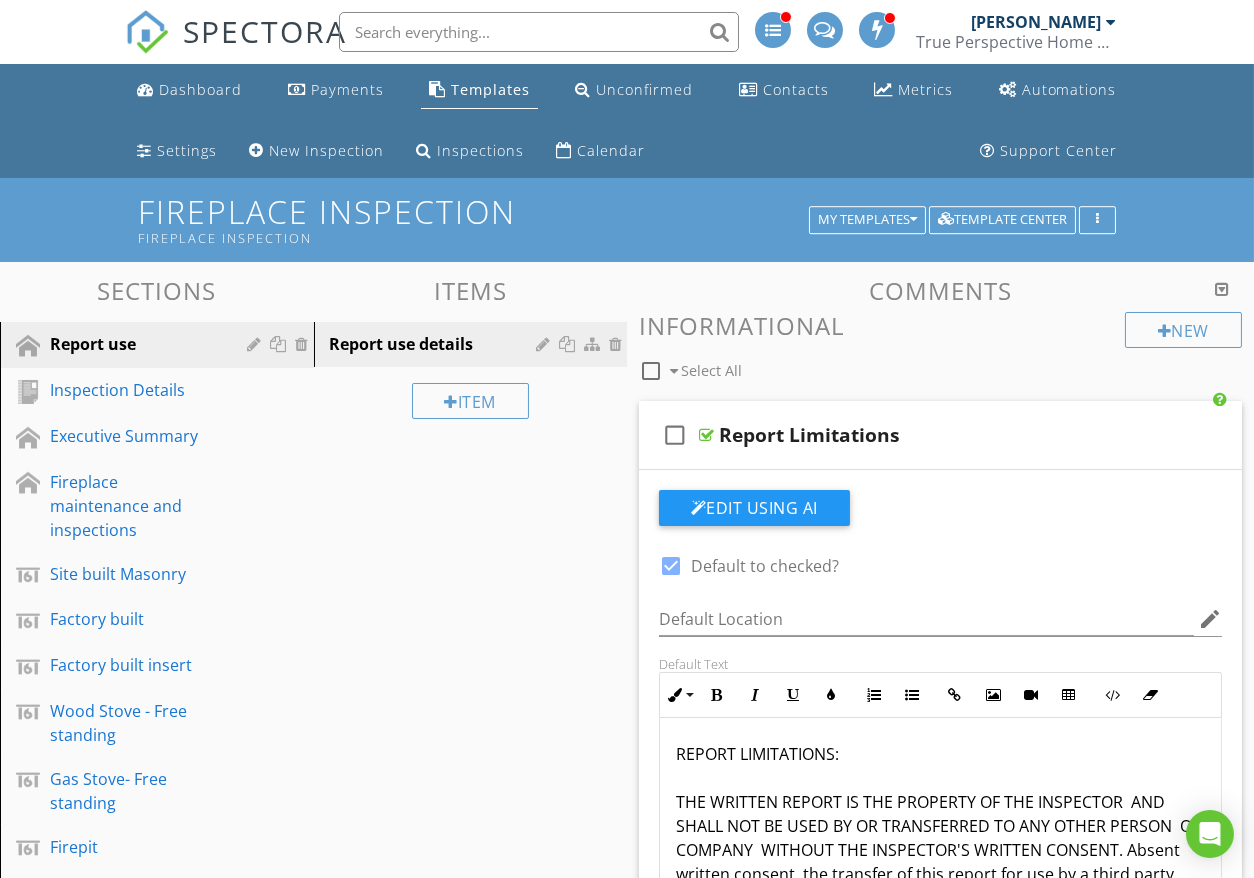 click at bounding box center (1222, 289) 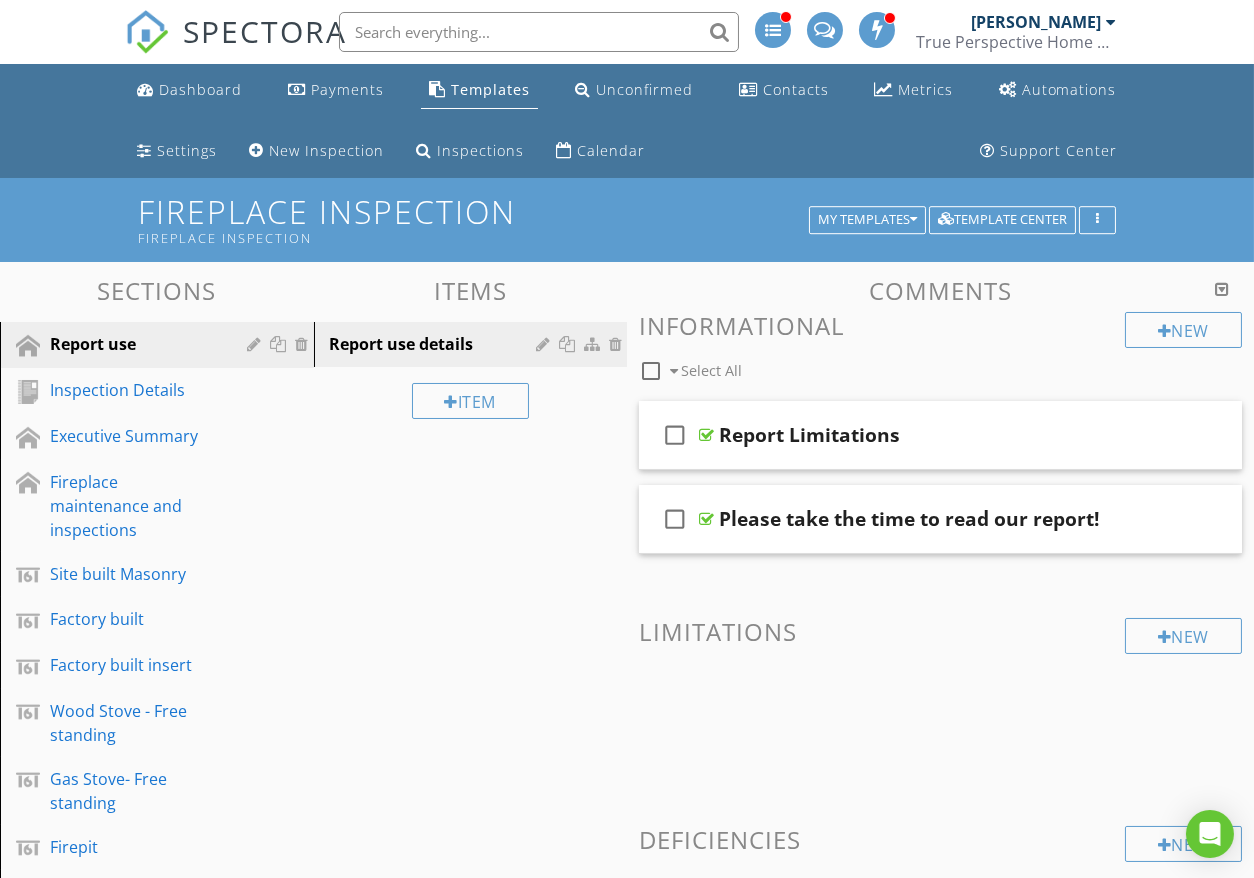 click at bounding box center (1222, 289) 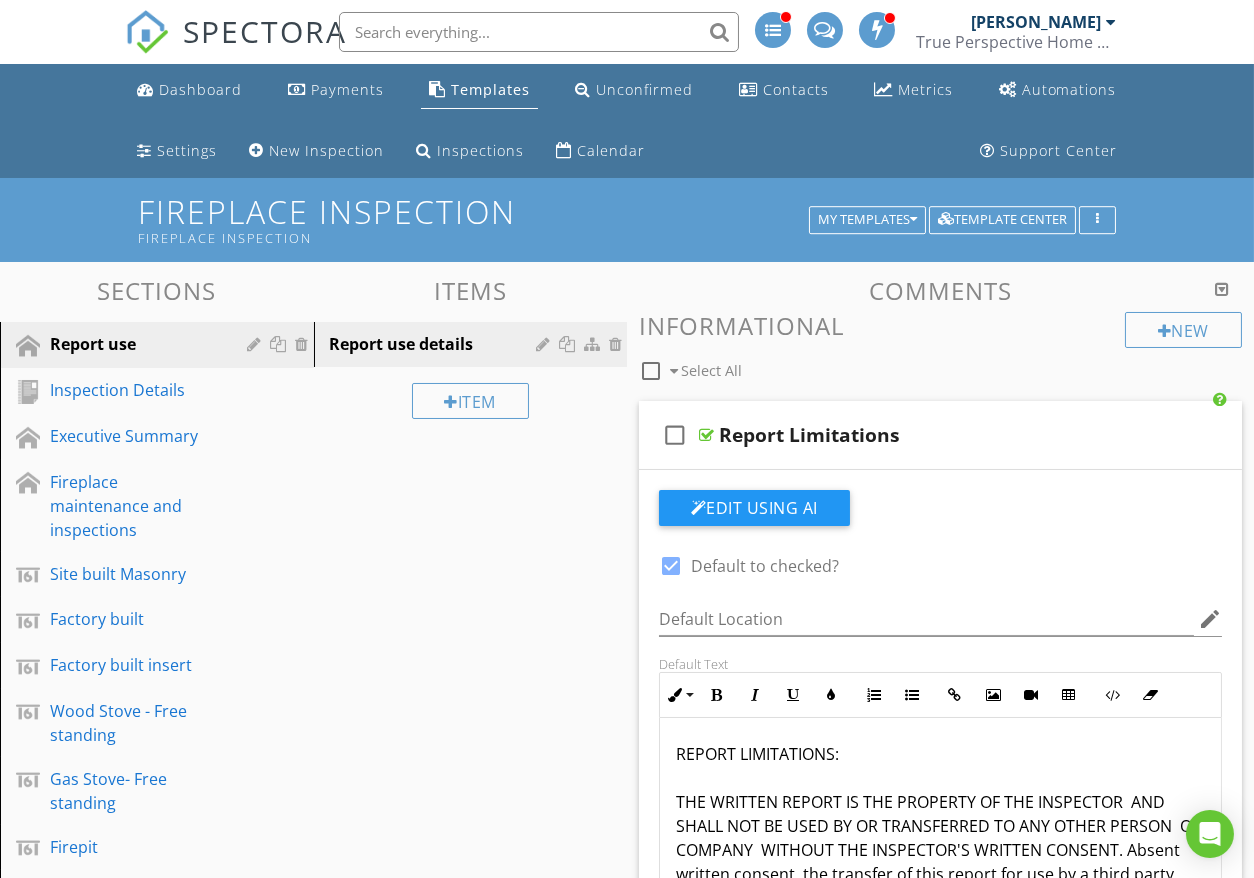click at bounding box center [1222, 289] 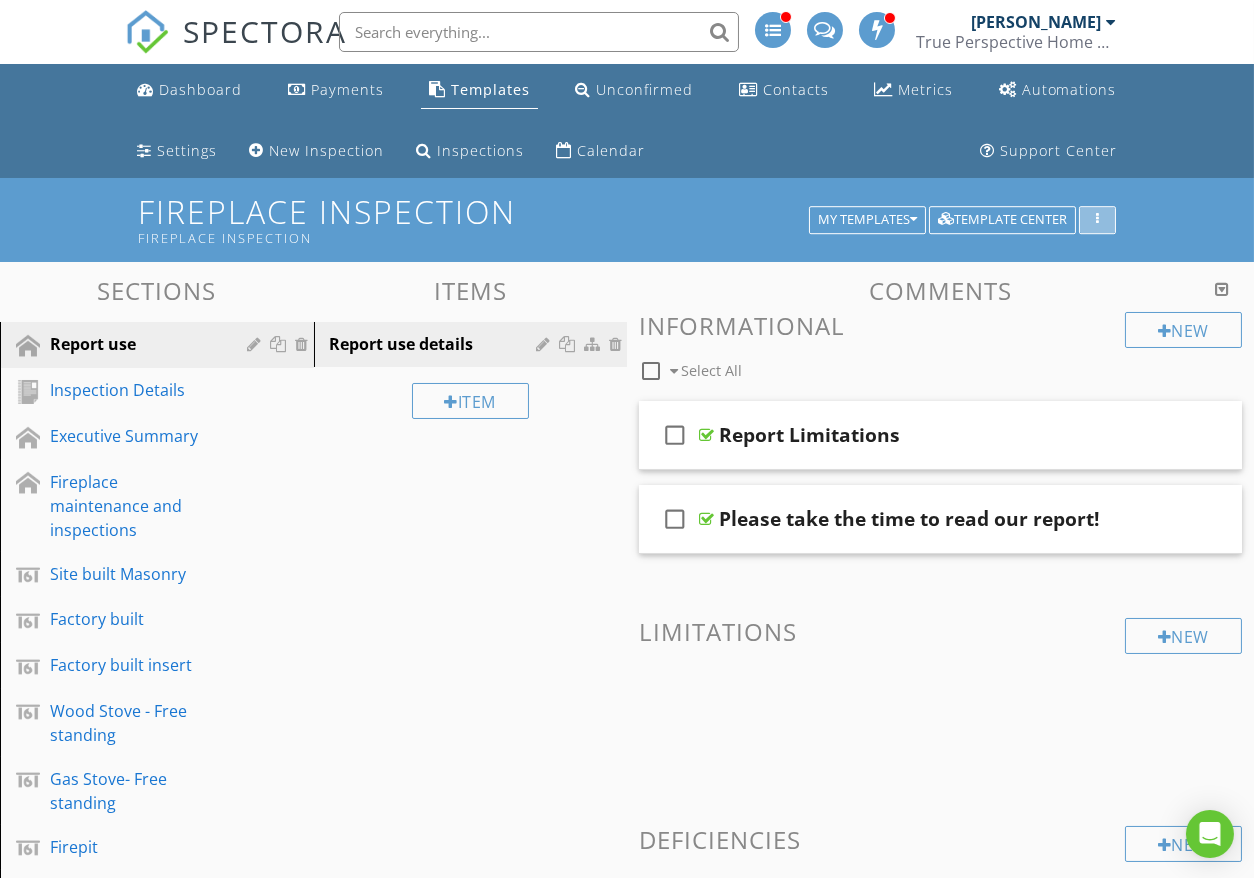 click at bounding box center [1097, 220] 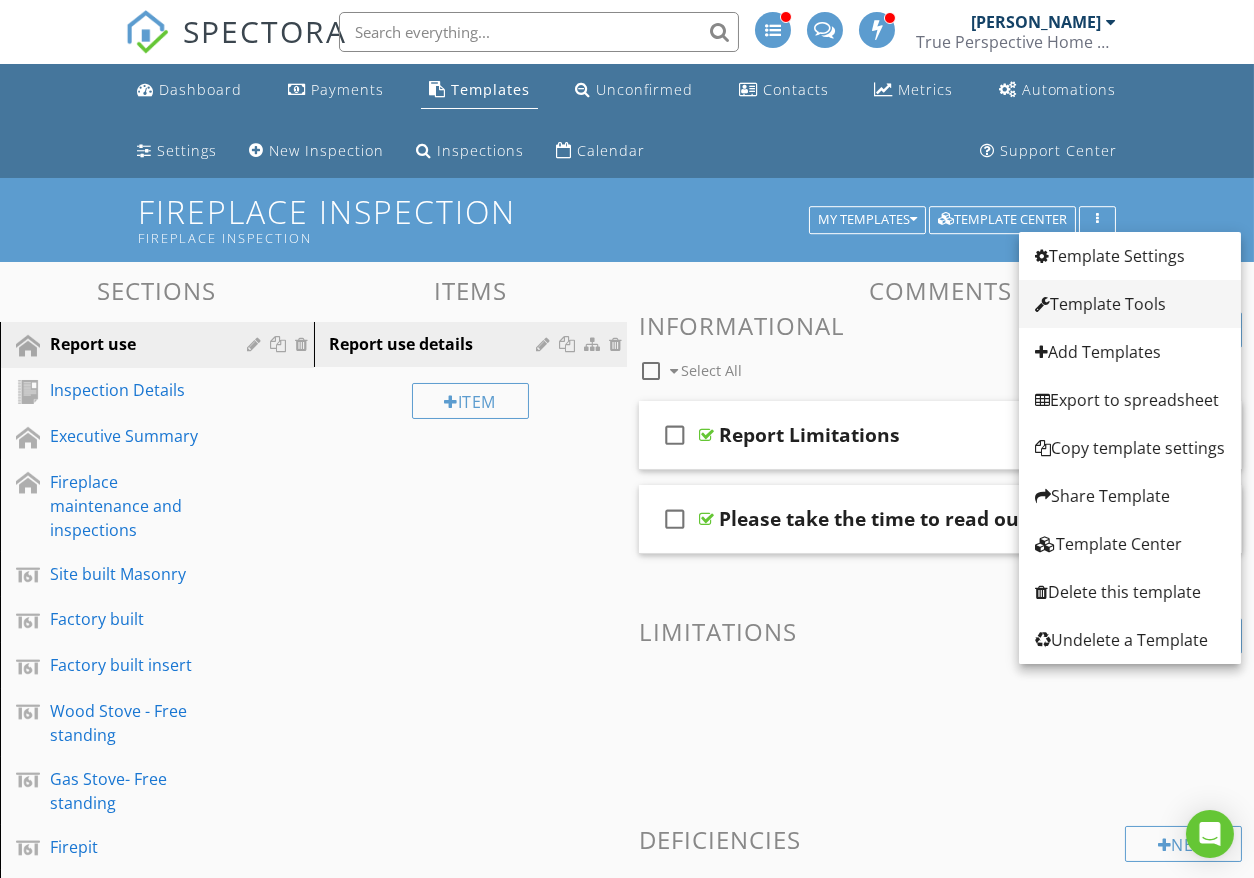 click on "Template Tools" at bounding box center [1130, 304] 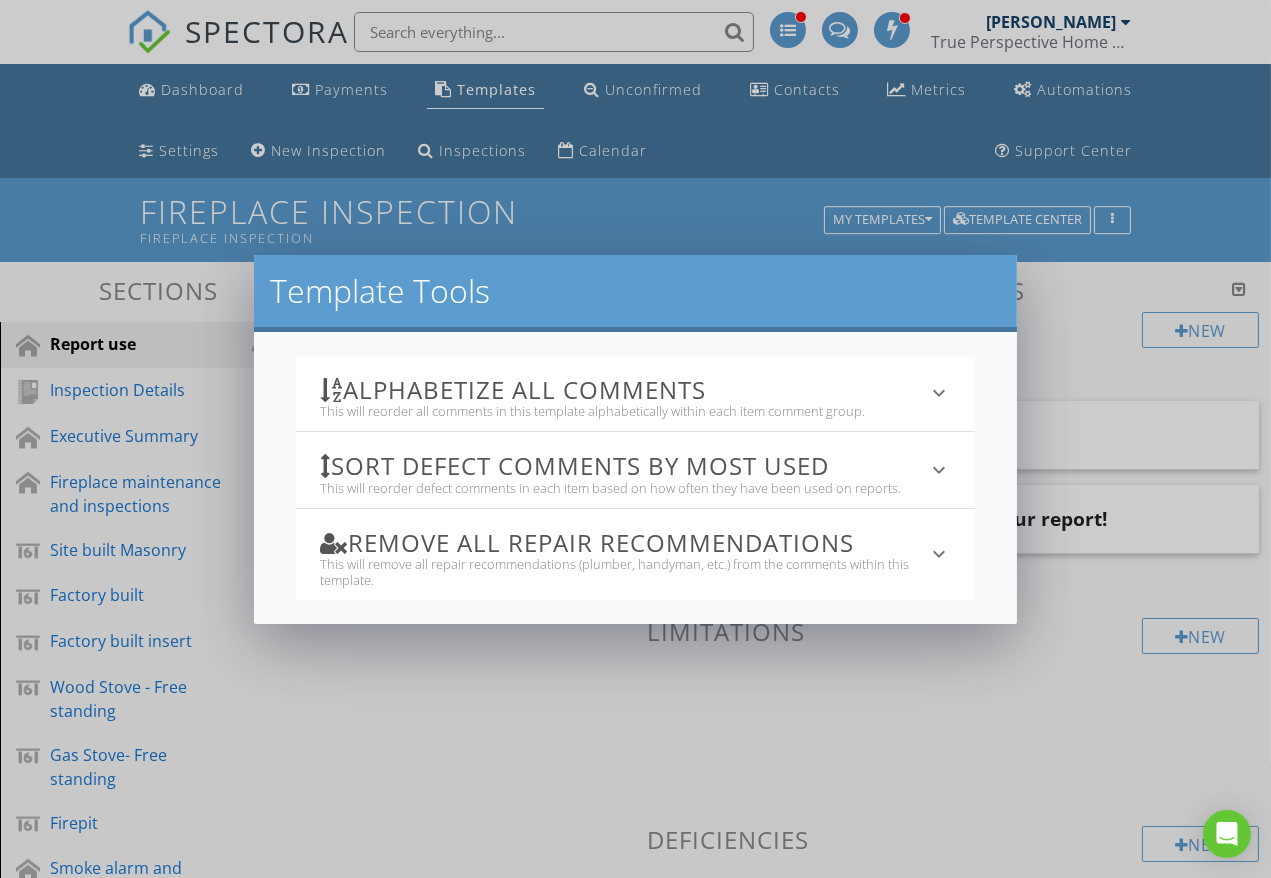 click on "Sort defect comments by most used" at bounding box center [623, 465] 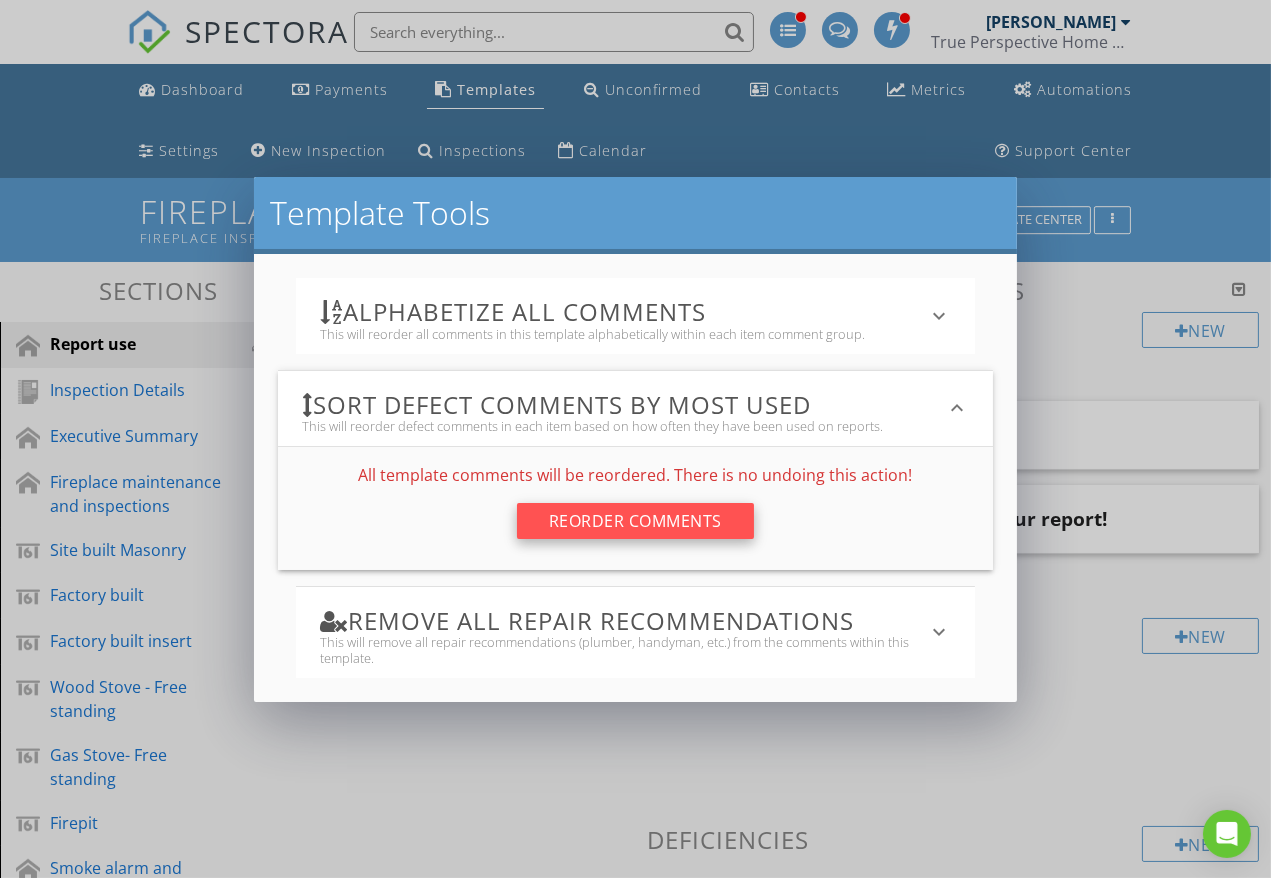 click on "Reorder Comments" at bounding box center (635, 521) 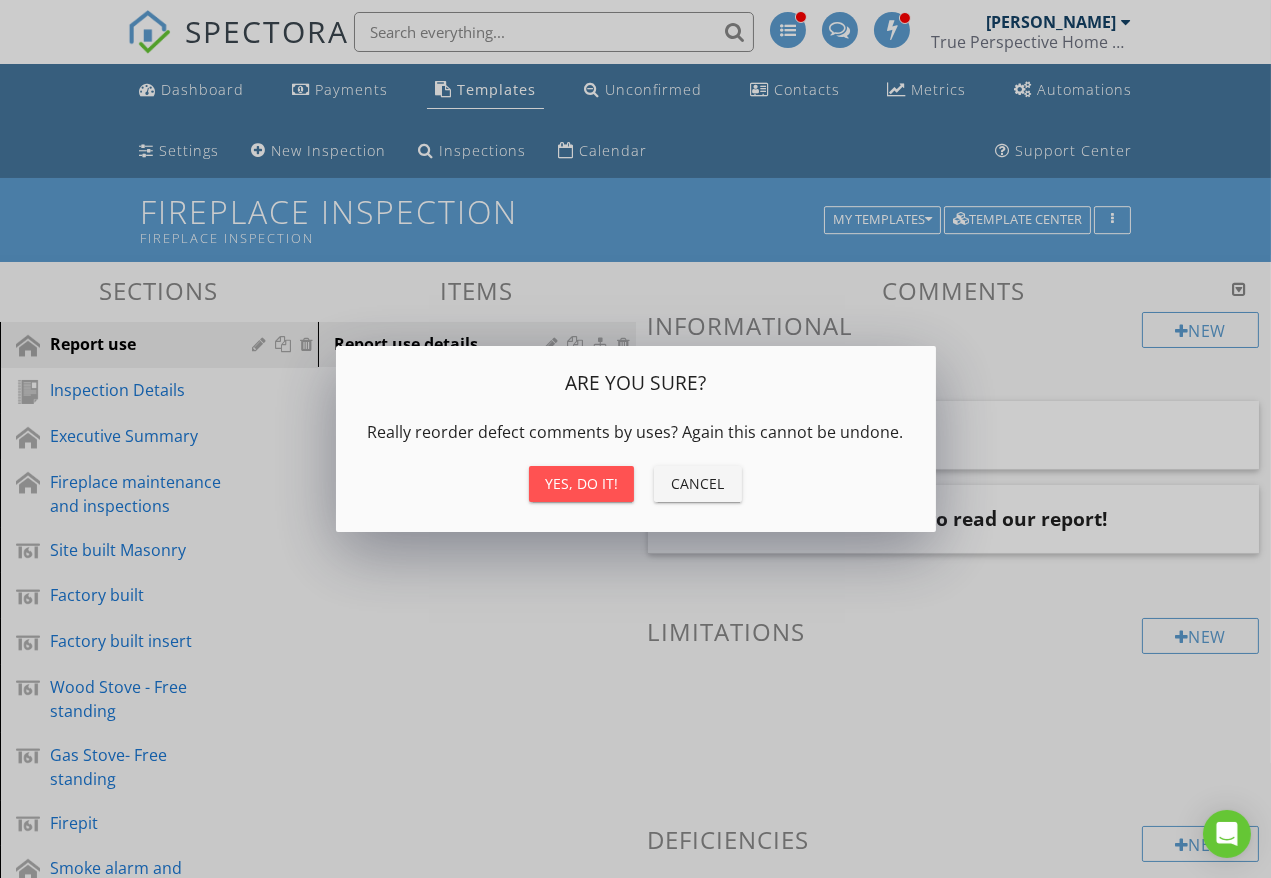 click on "Yes, do it!" at bounding box center (581, 483) 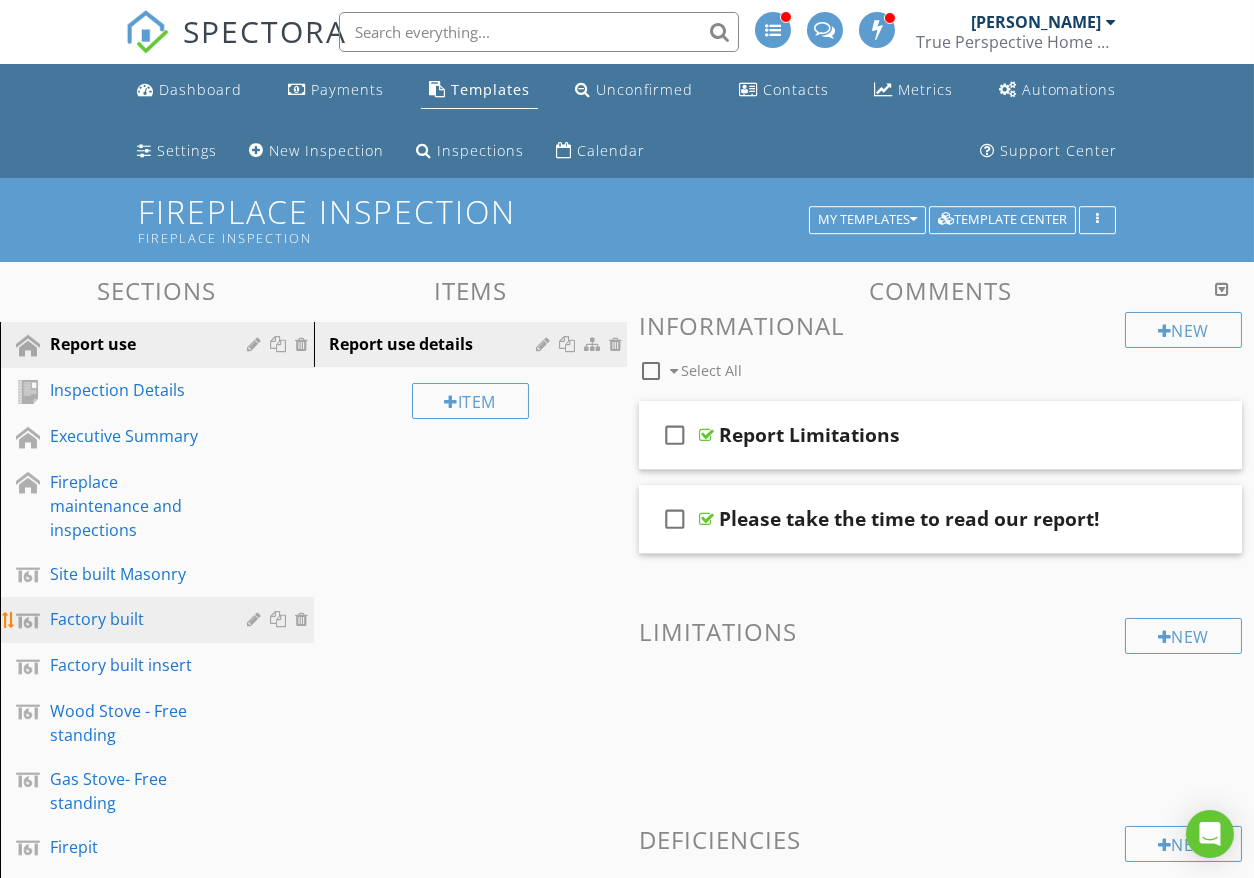 click on "Factory built" at bounding box center (134, 619) 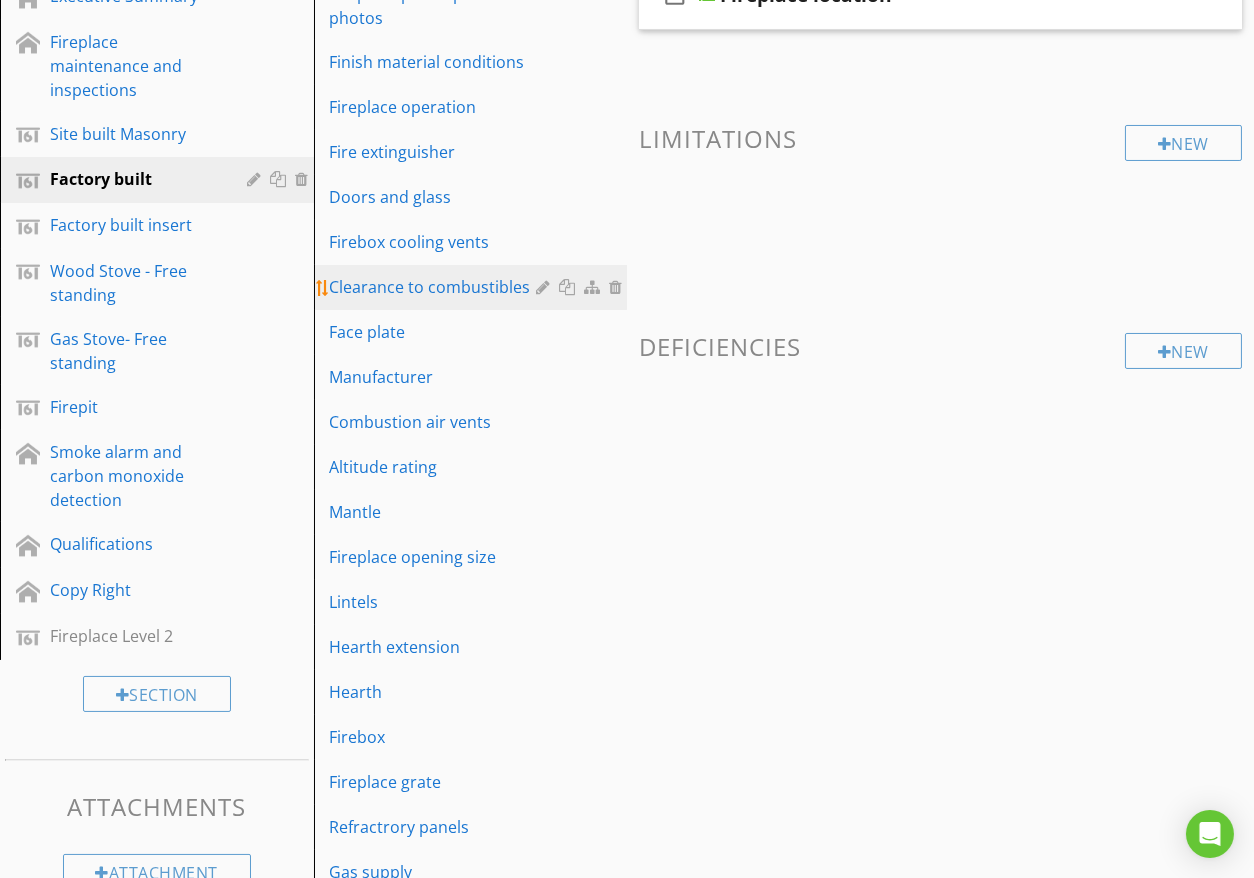 scroll, scrollTop: 444, scrollLeft: 0, axis: vertical 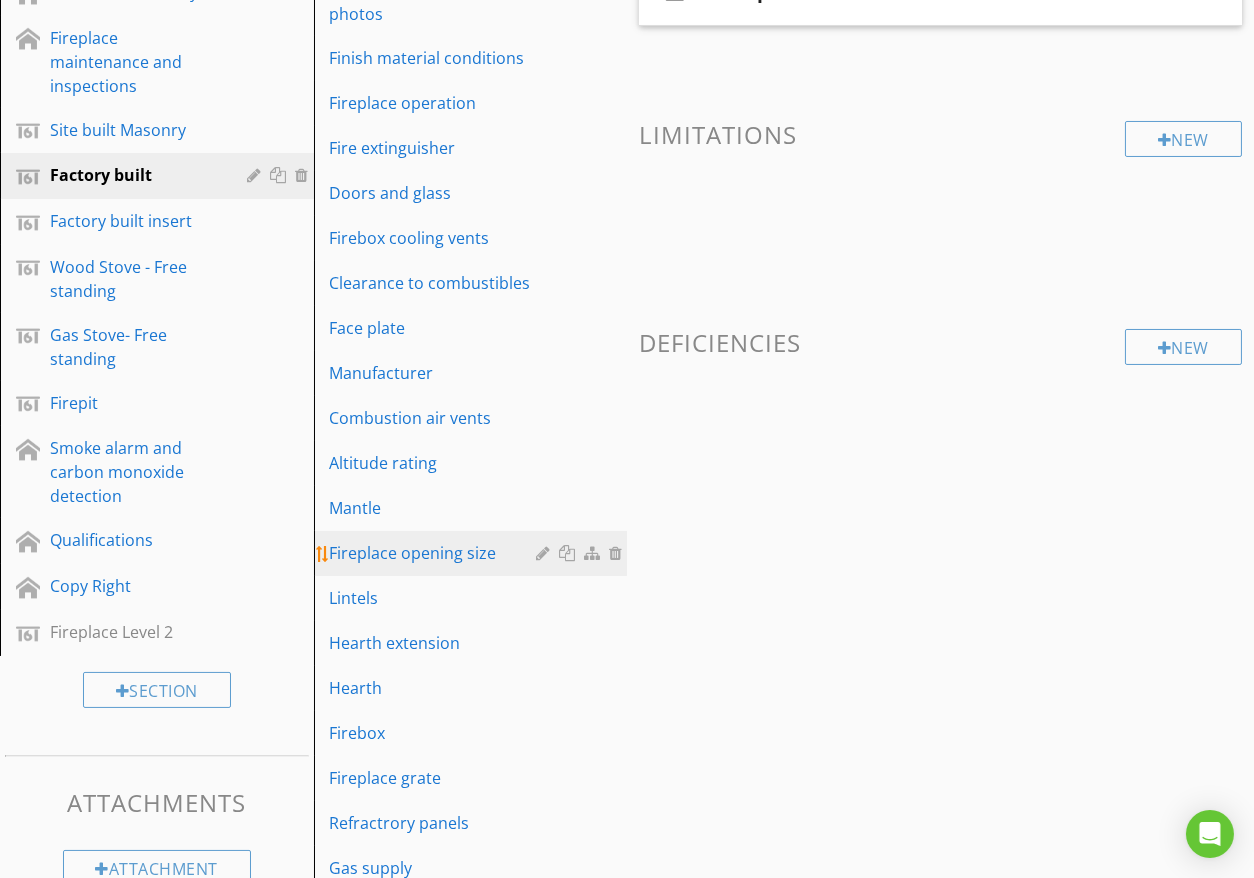 click at bounding box center (618, 553) 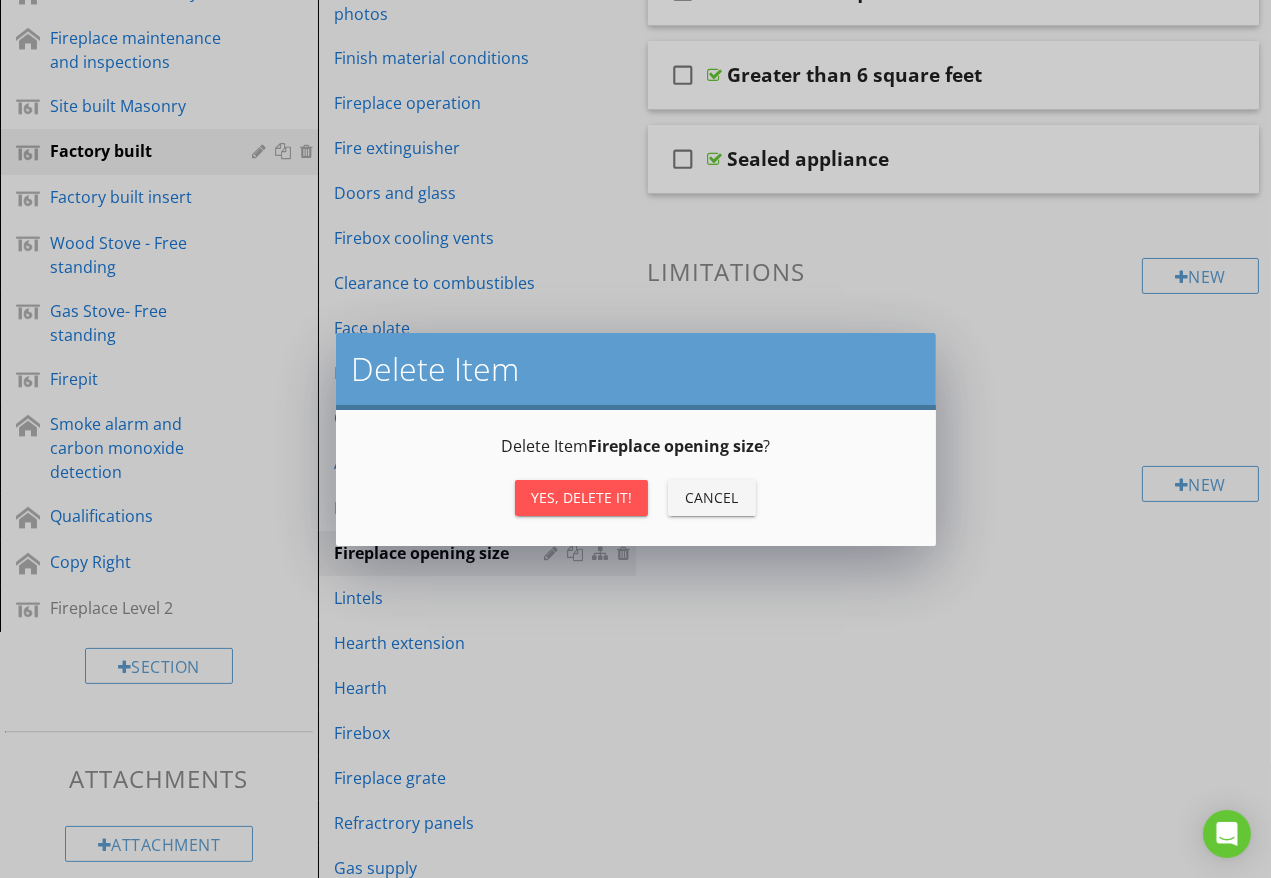 click on "Yes, Delete it!" at bounding box center [581, 498] 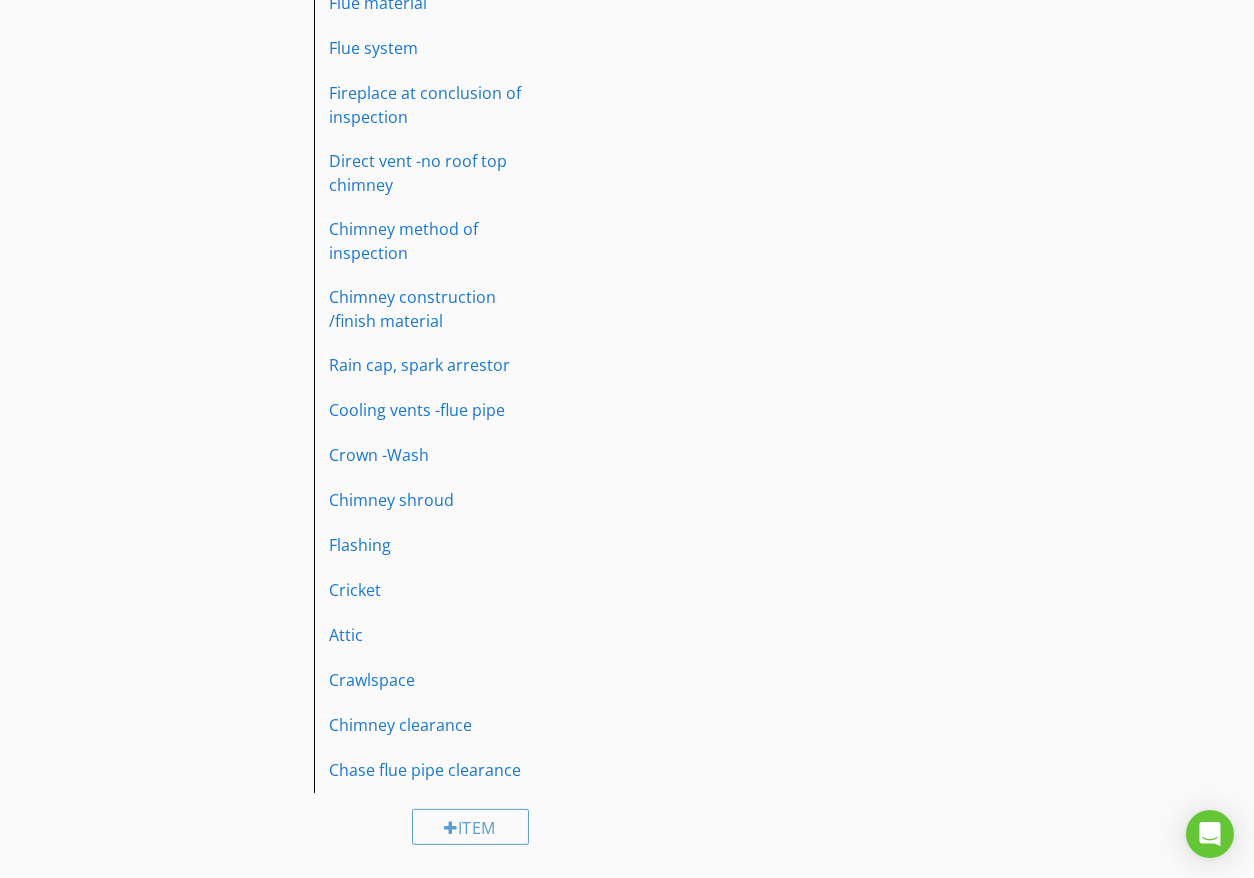 scroll, scrollTop: 1445, scrollLeft: 0, axis: vertical 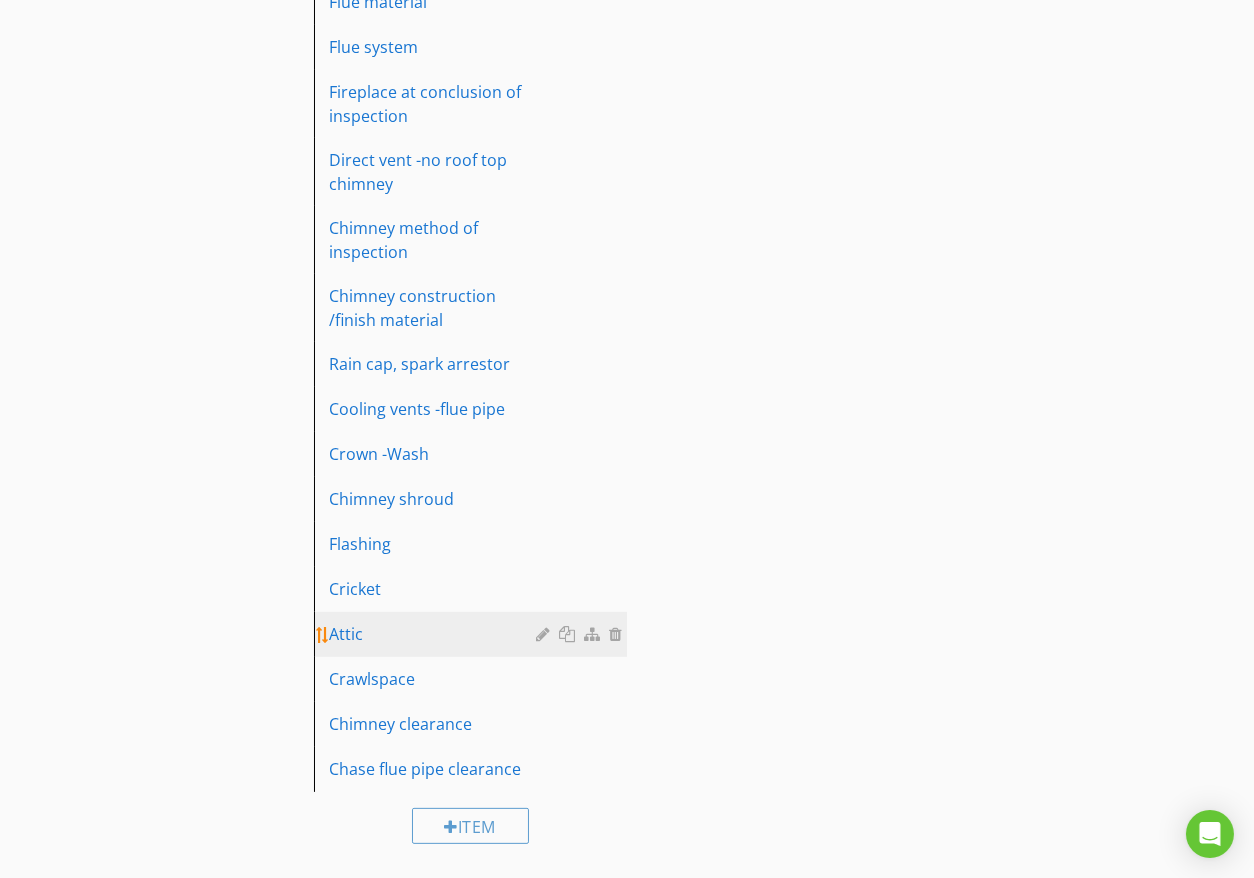 click on "Attic" at bounding box center (436, 634) 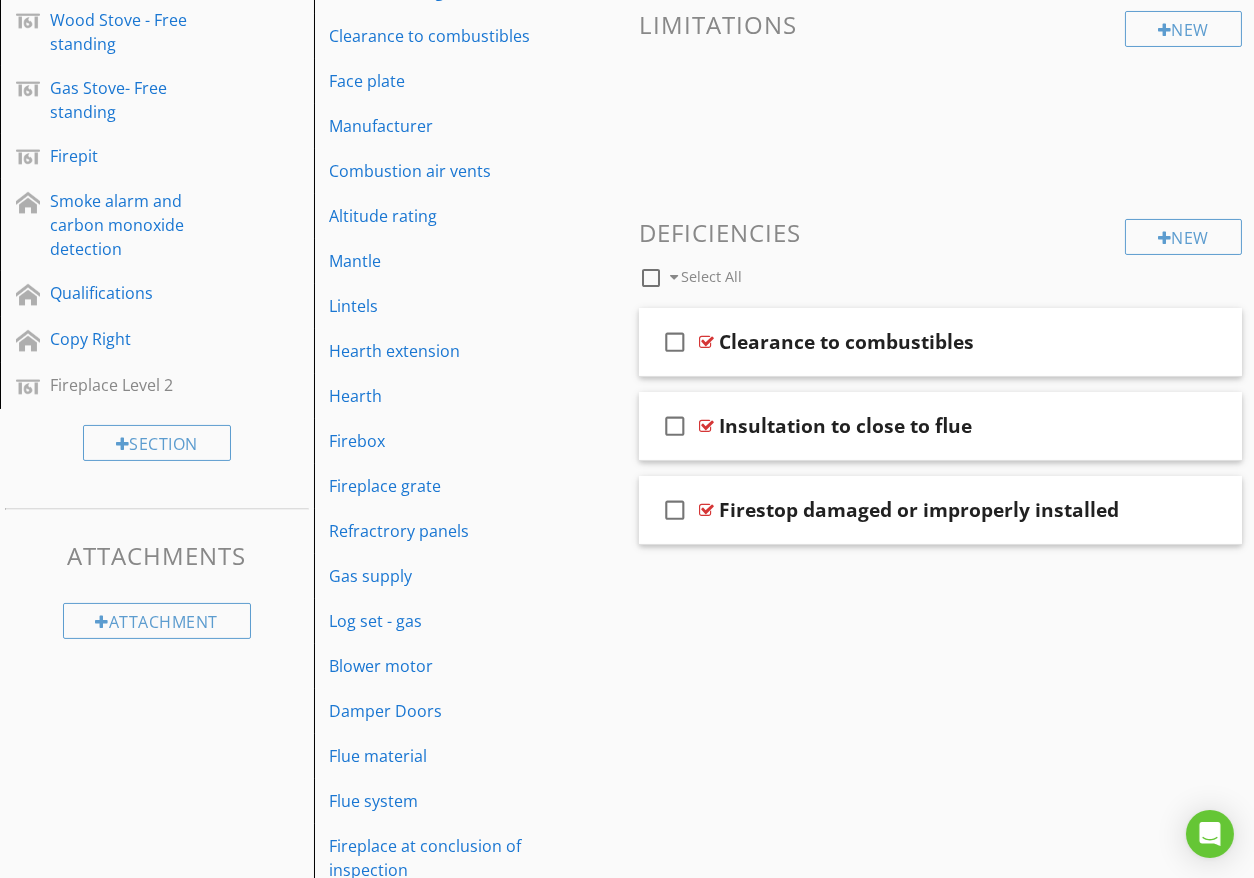 scroll, scrollTop: 667, scrollLeft: 0, axis: vertical 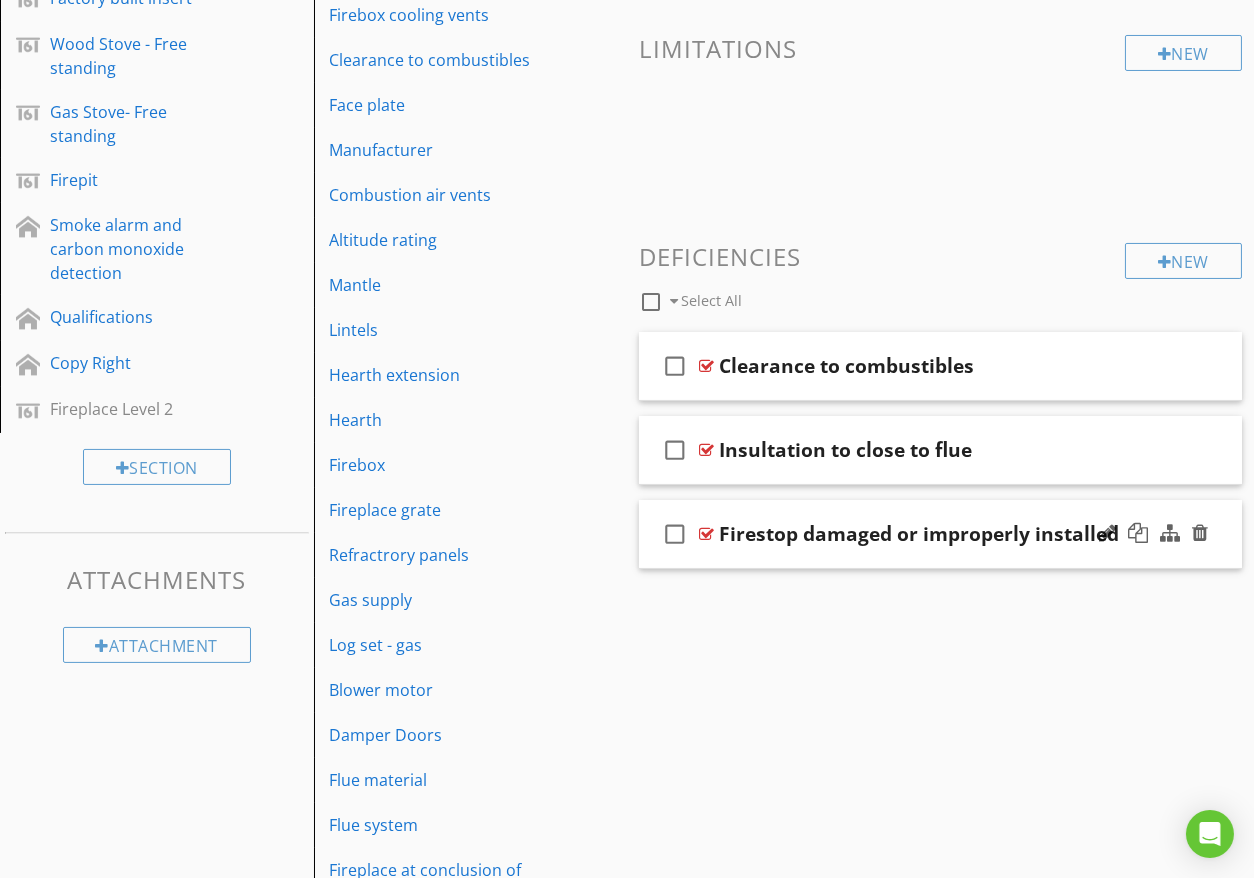 click on "check_box_outline_blank
Firestop damaged or improperly installed" at bounding box center (940, 534) 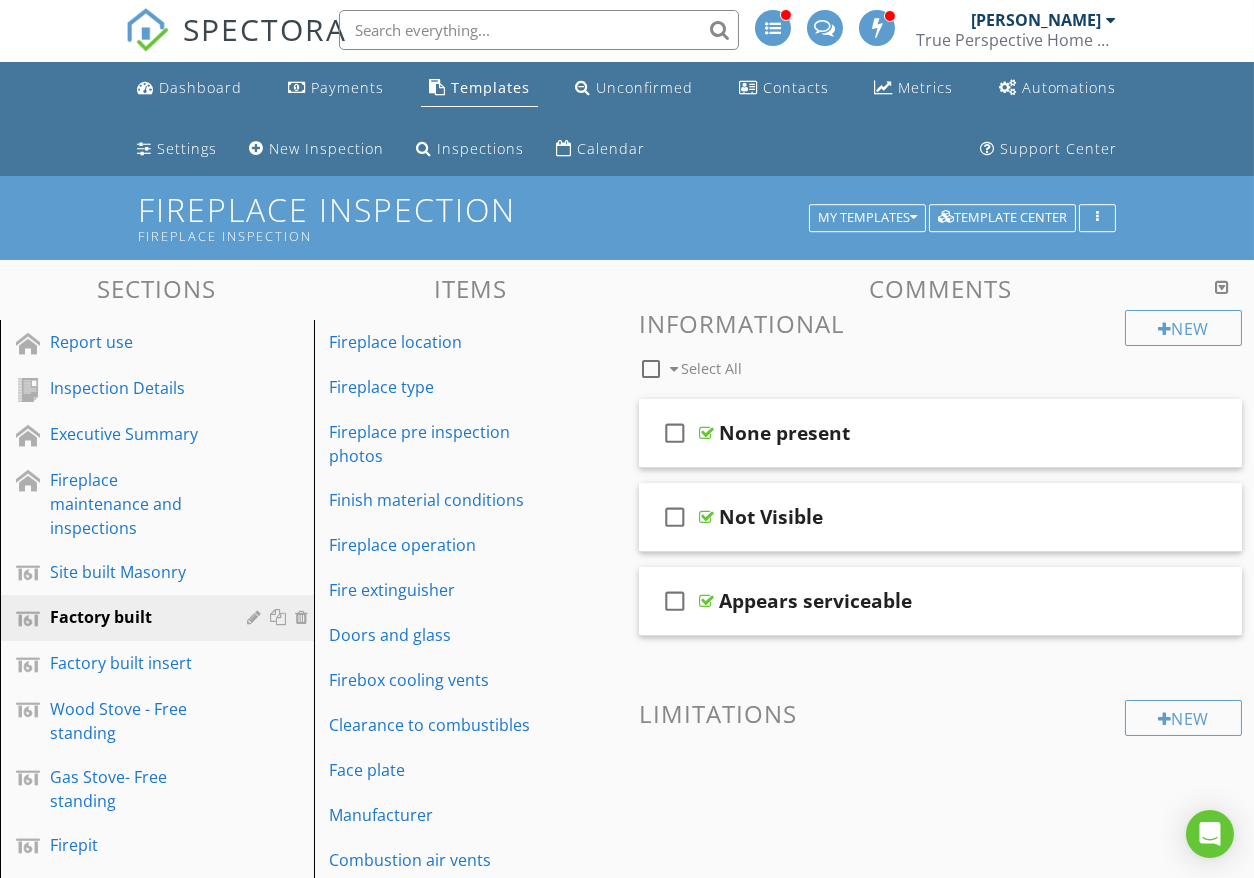 scroll, scrollTop: 0, scrollLeft: 0, axis: both 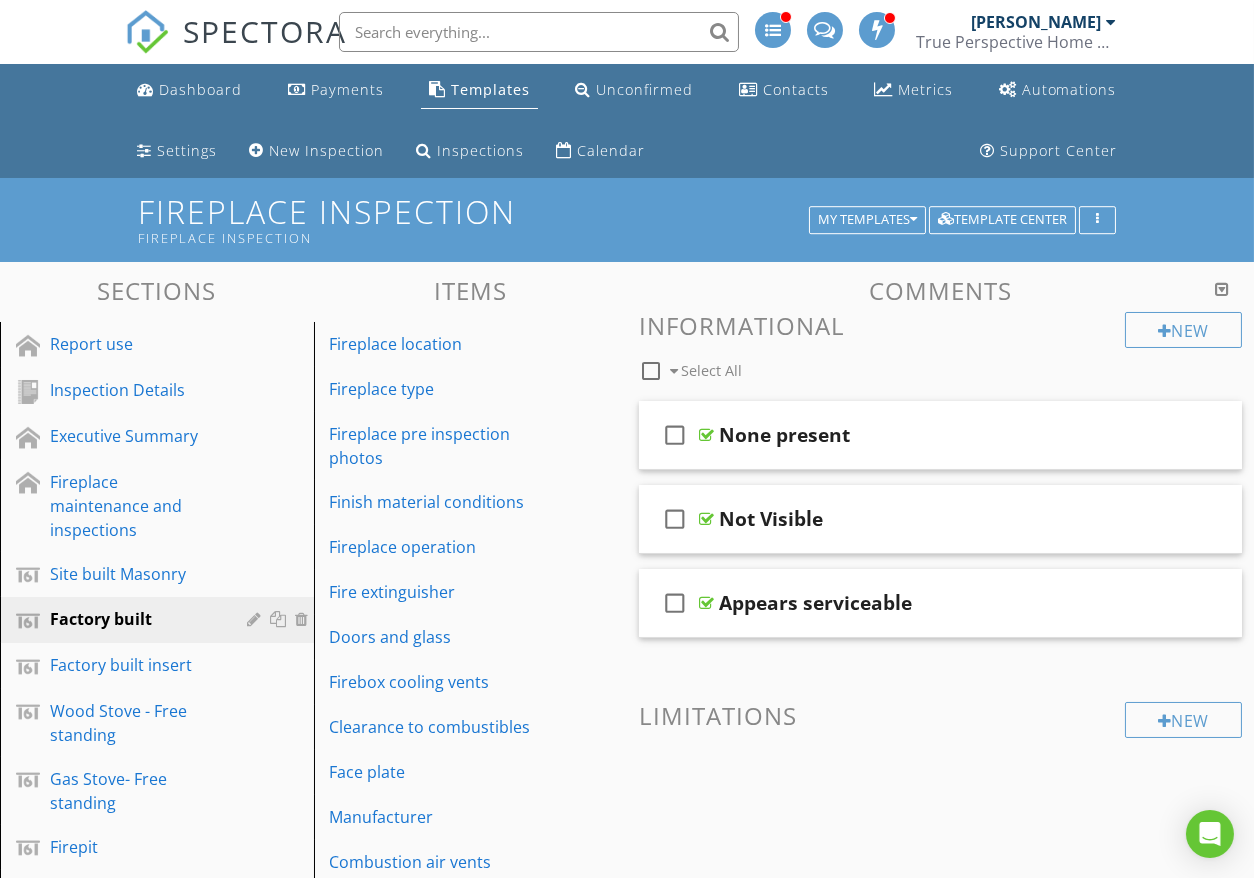click at bounding box center [1222, 289] 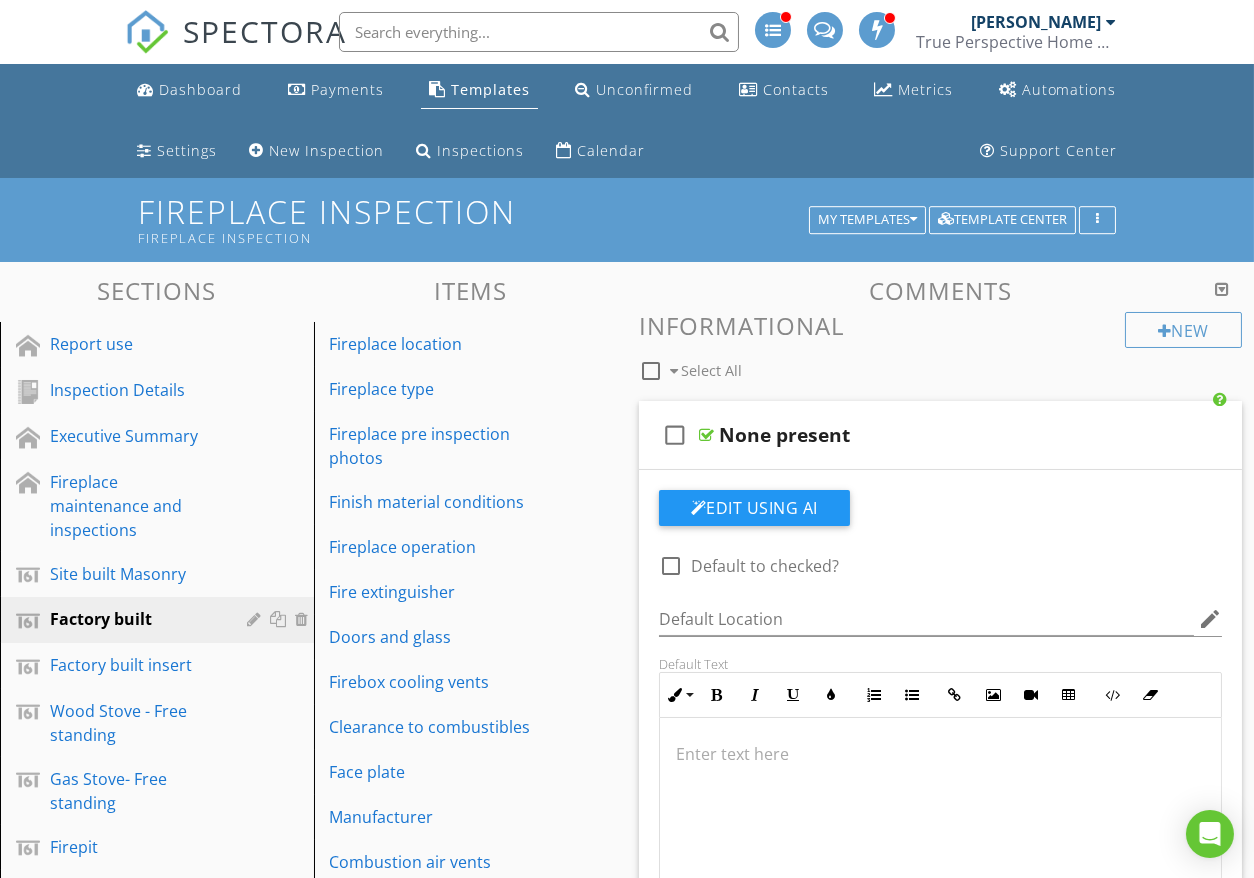 click at bounding box center [1222, 289] 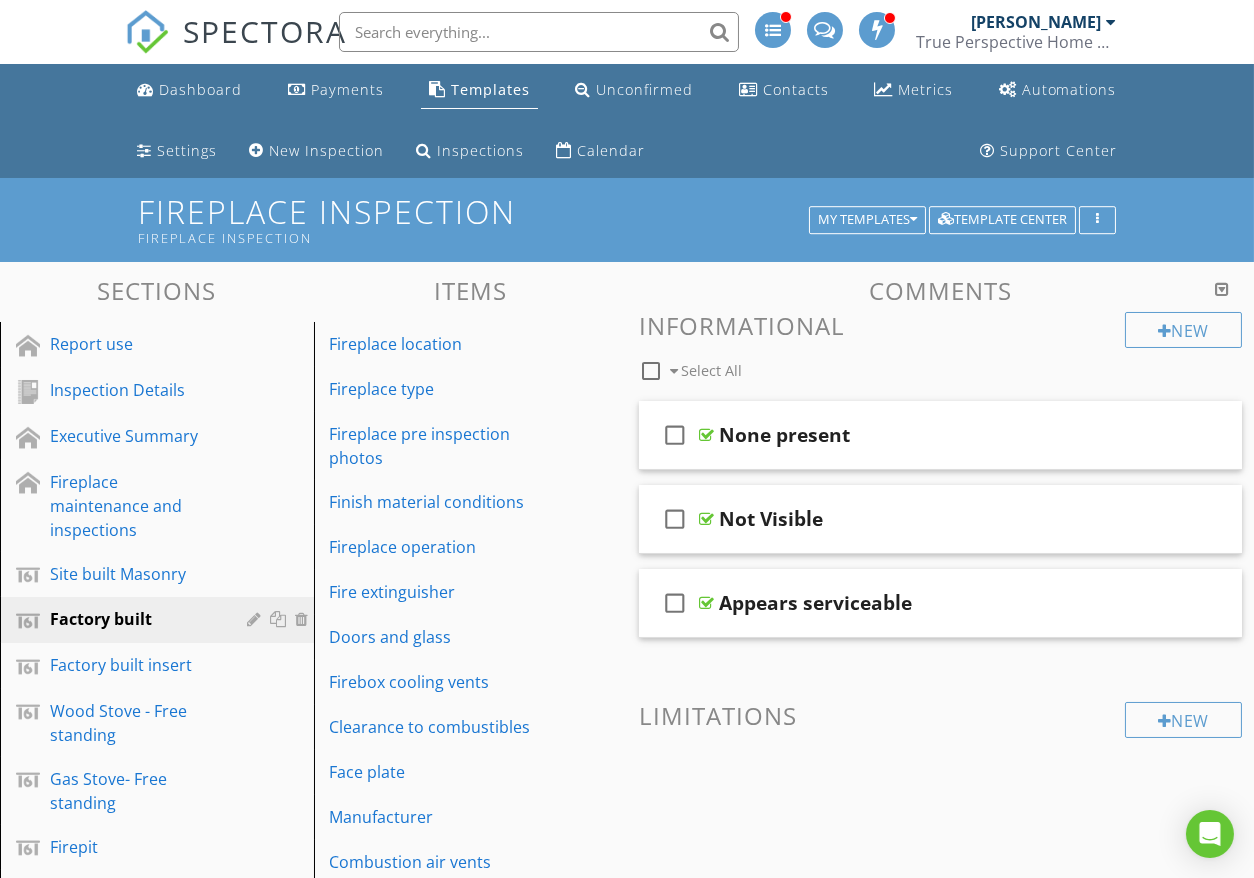 click at bounding box center (1222, 289) 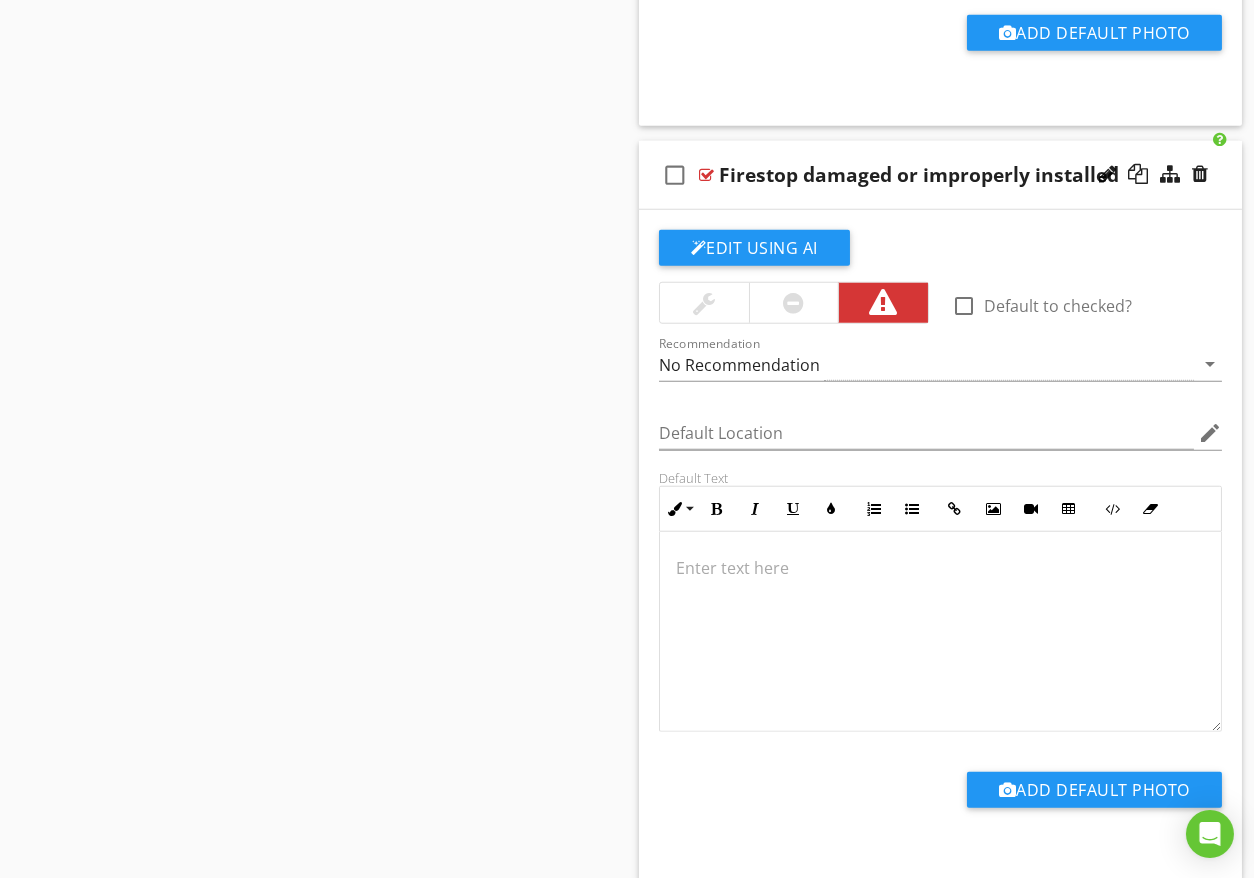 scroll, scrollTop: 4222, scrollLeft: 0, axis: vertical 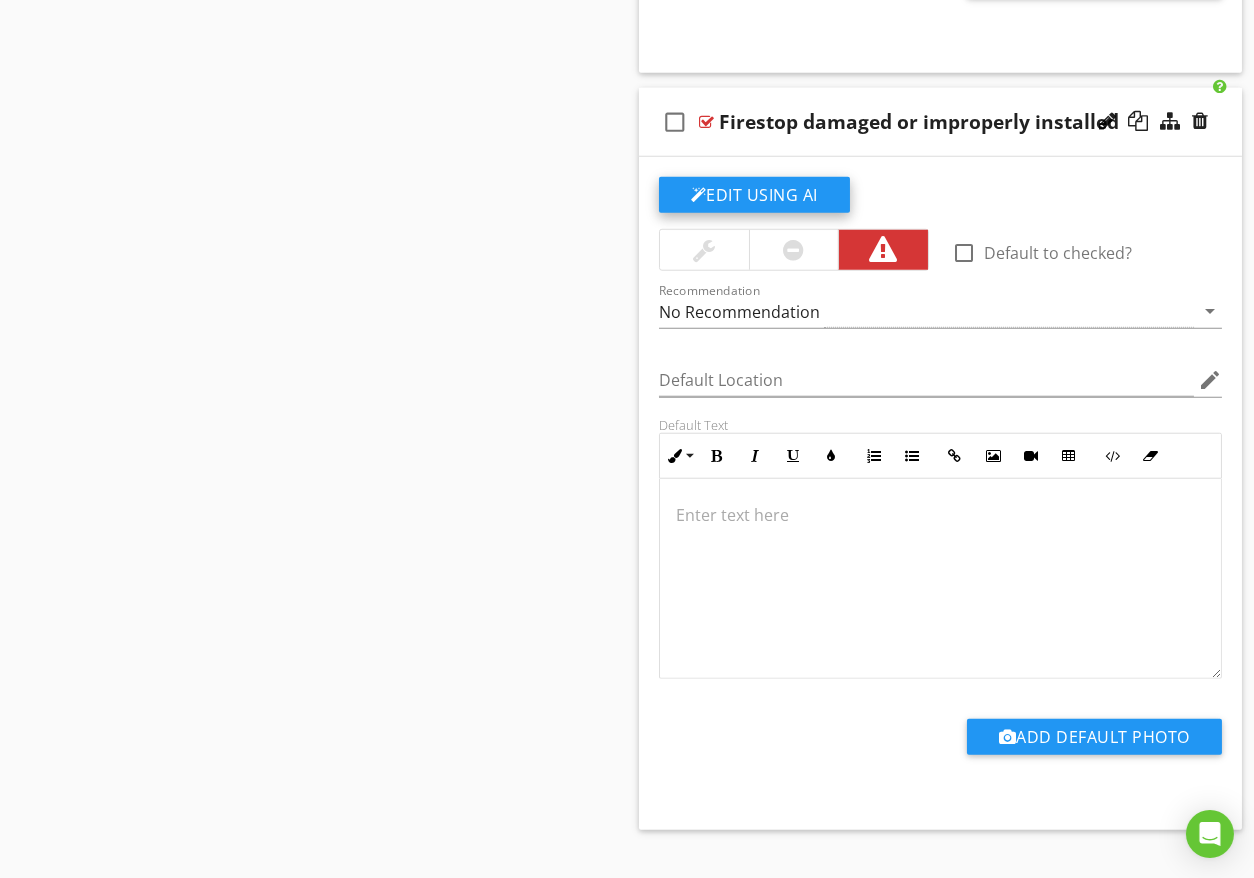 click on "Edit Using AI" at bounding box center (754, 195) 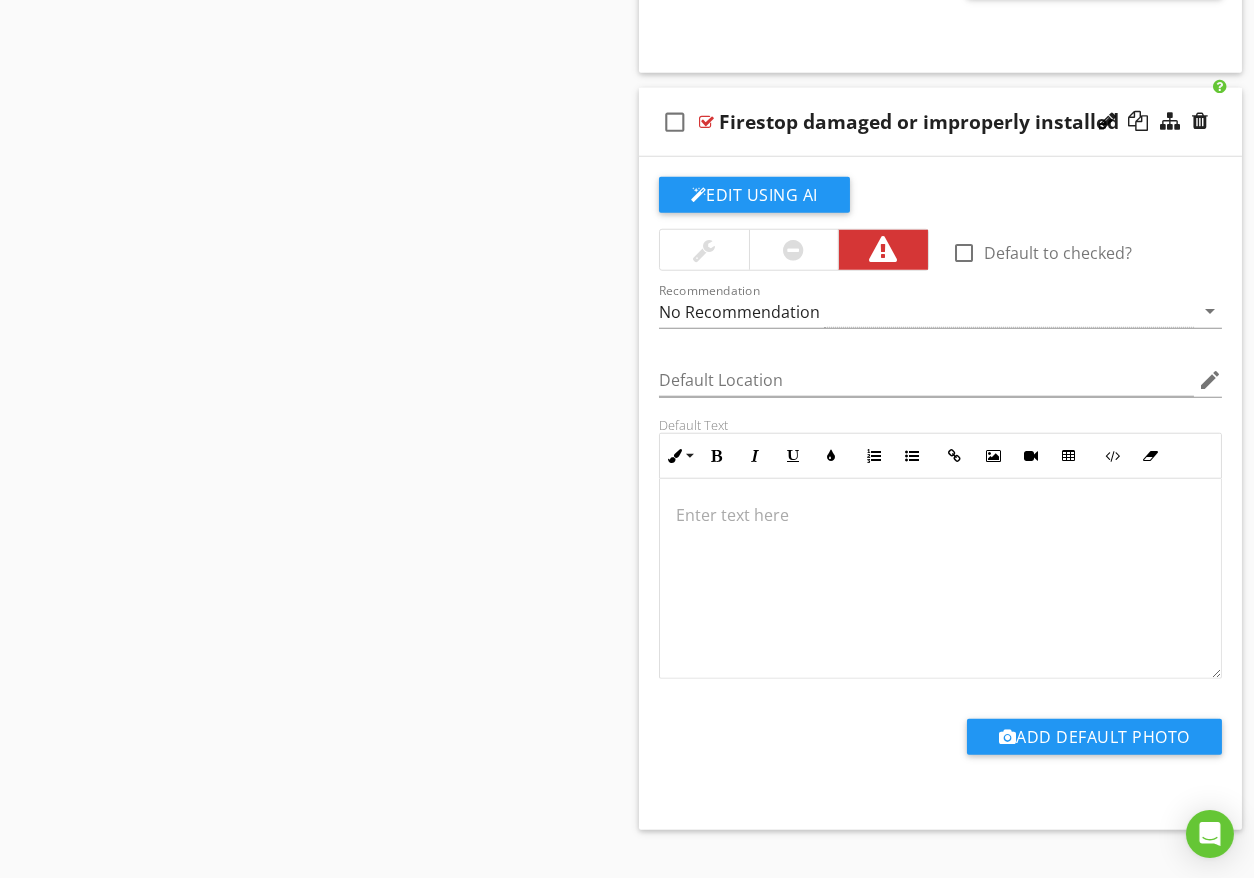 scroll, scrollTop: 3814, scrollLeft: 0, axis: vertical 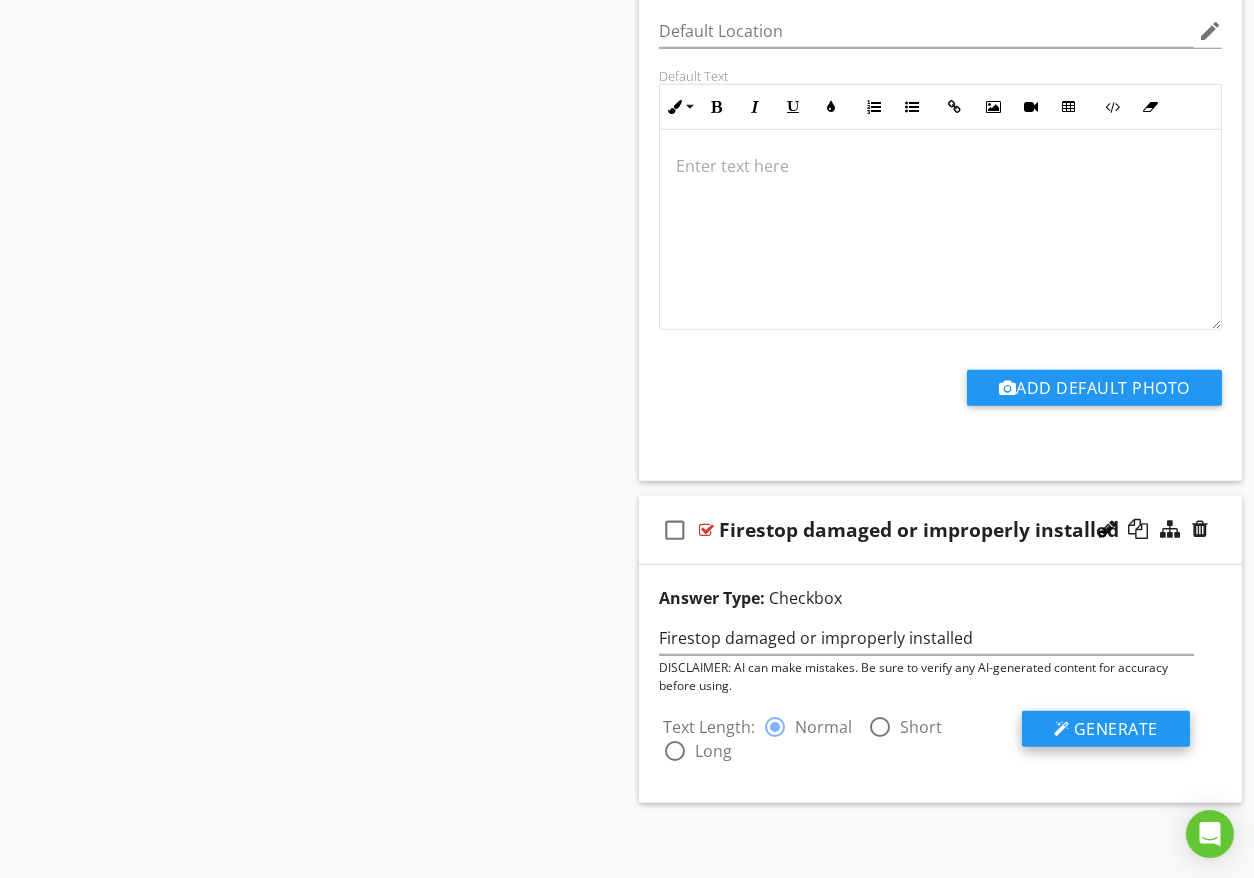 click on "Generate" at bounding box center [1116, 729] 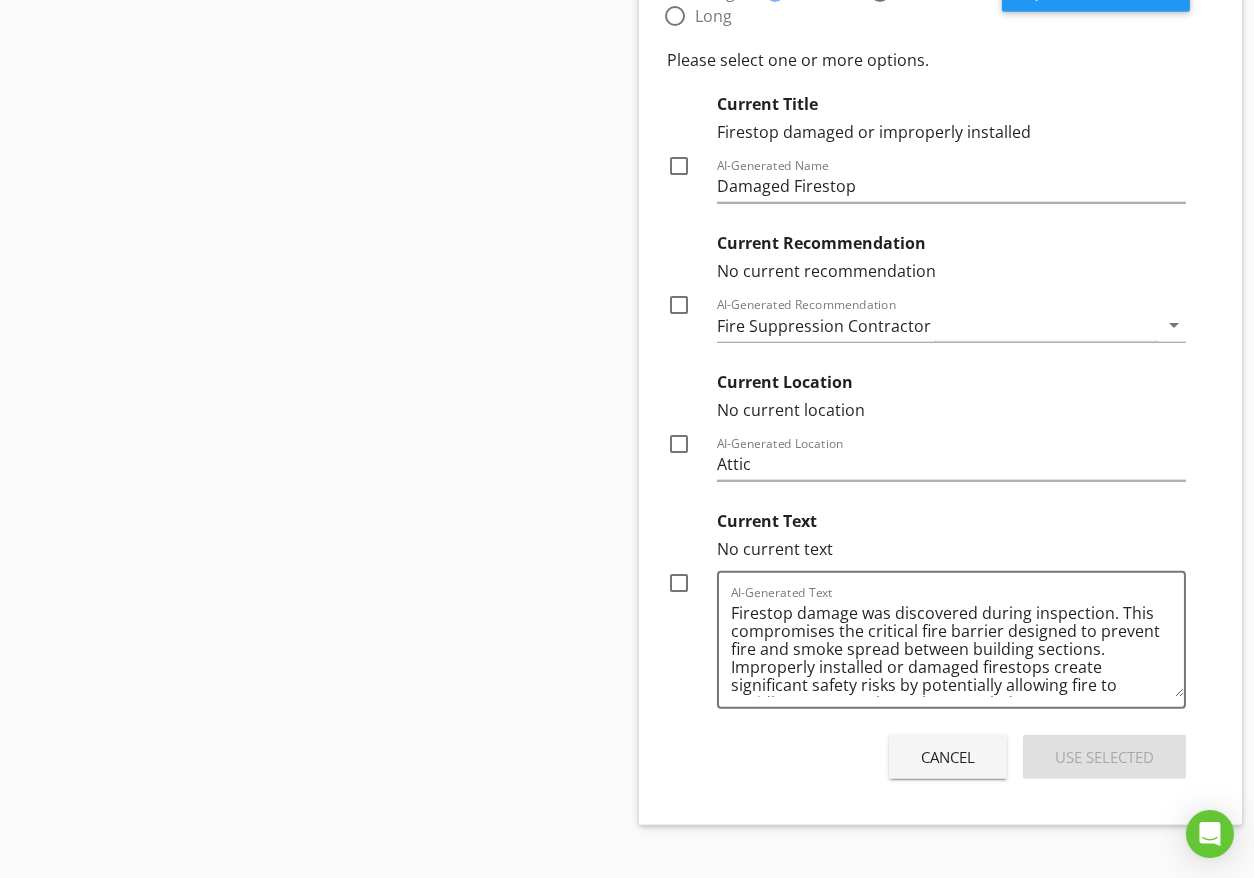 scroll, scrollTop: 4568, scrollLeft: 0, axis: vertical 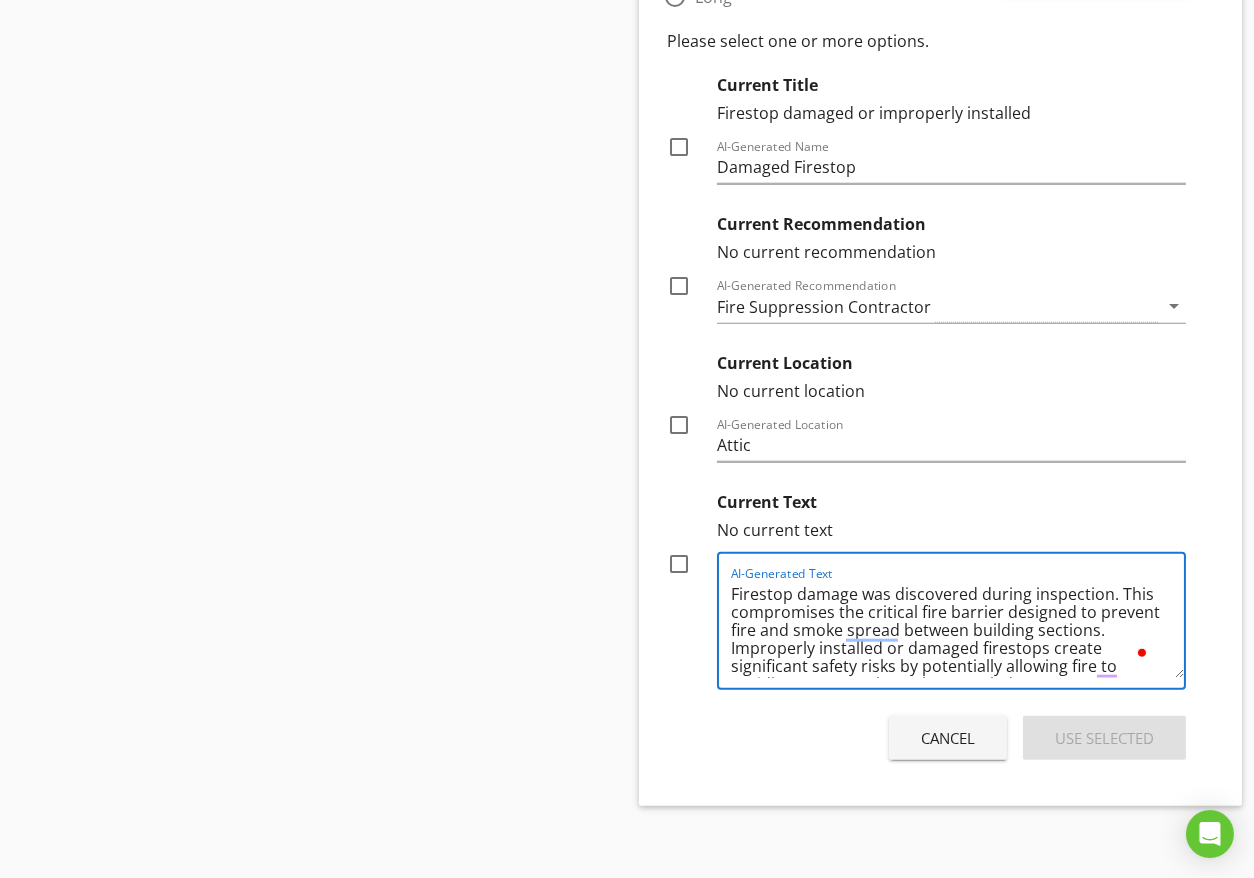 drag, startPoint x: 923, startPoint y: 658, endPoint x: 727, endPoint y: 570, distance: 214.84879 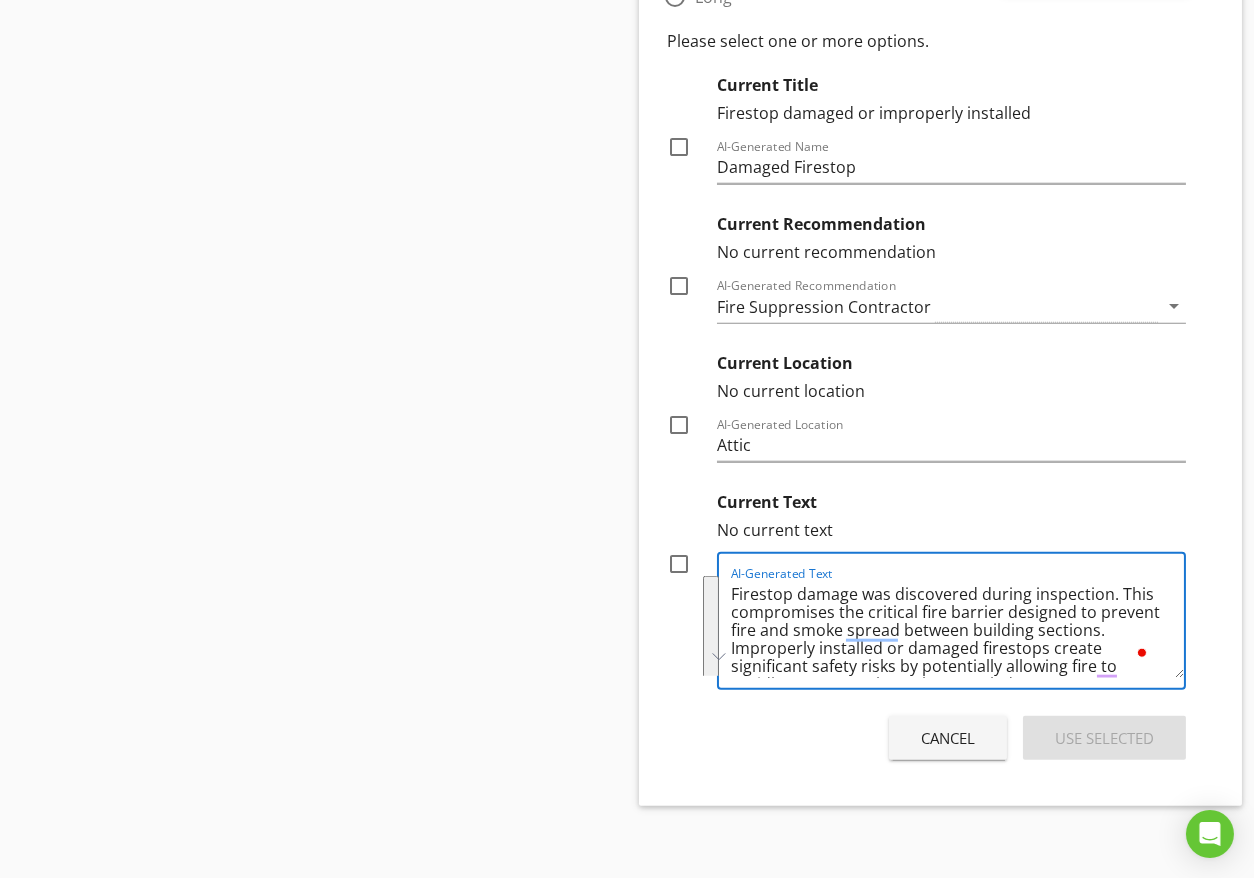 click on "Firestop damage was discovered during inspection. This compromises the critical fire barrier designed to prevent fire and smoke spread between building sections. Improperly installed or damaged firestops create significant safety risks by potentially allowing fire to rapidly propagate through concealed spaces. A professional fire suppression or building contractor should evaluate and repair the firestop to restore proper fire protection integrity." at bounding box center (957, 628) 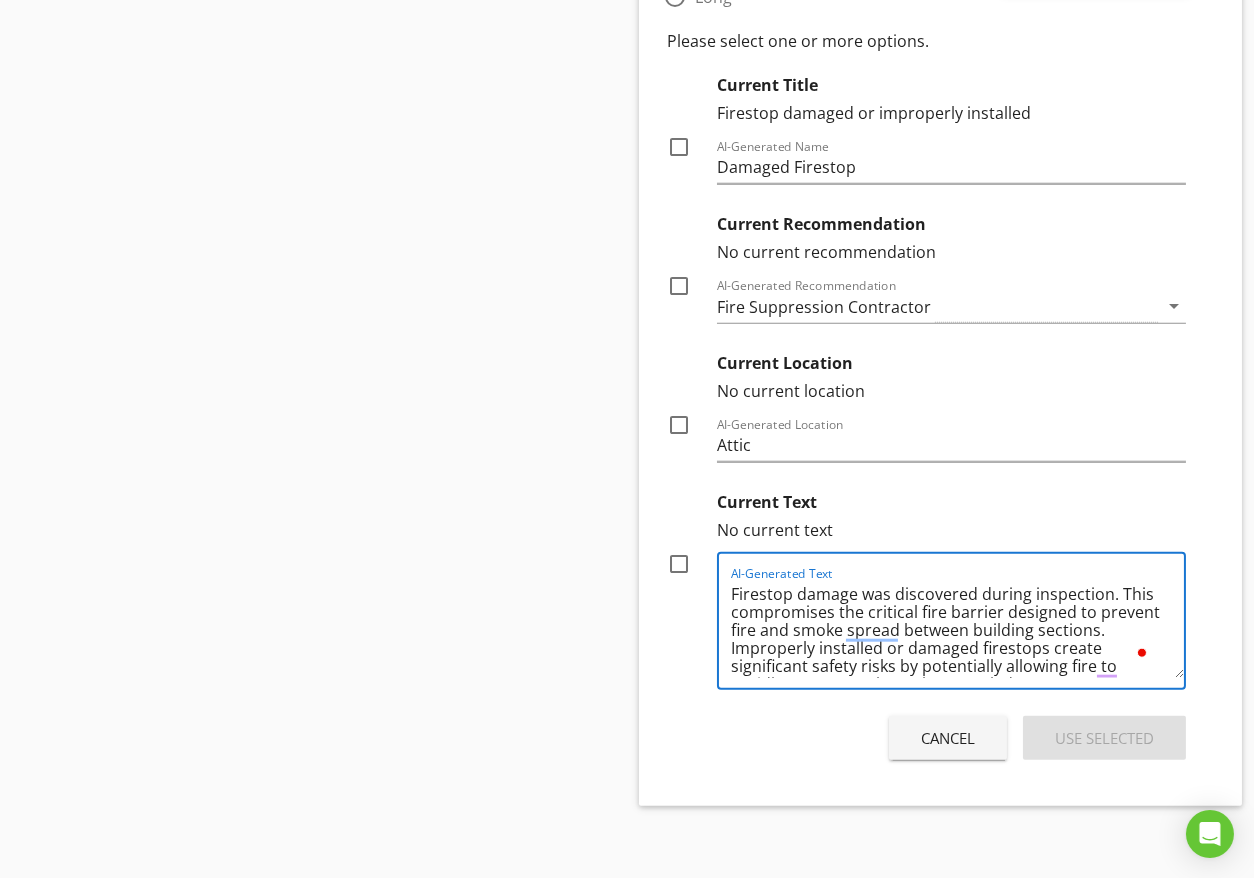 scroll, scrollTop: 77, scrollLeft: 0, axis: vertical 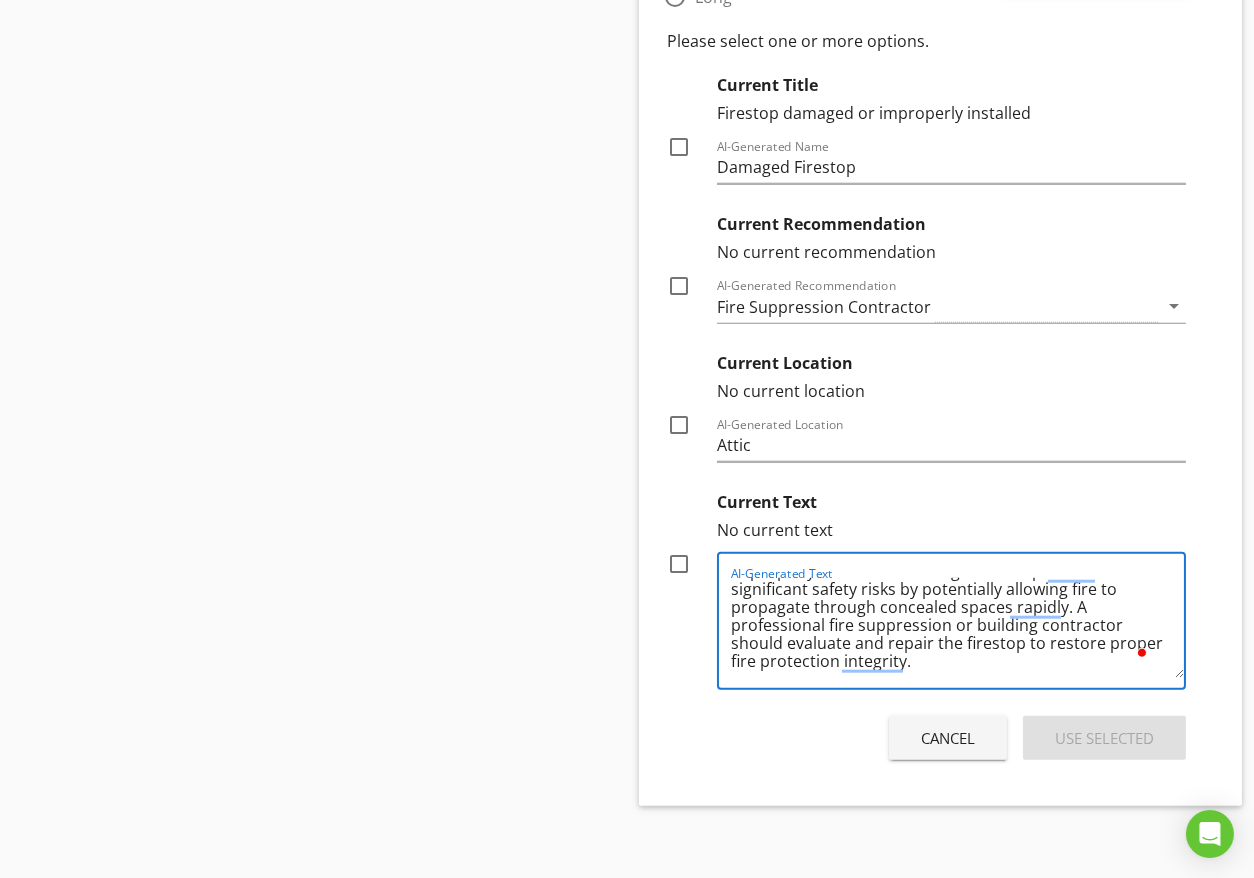 drag, startPoint x: 951, startPoint y: 612, endPoint x: 851, endPoint y: 612, distance: 100 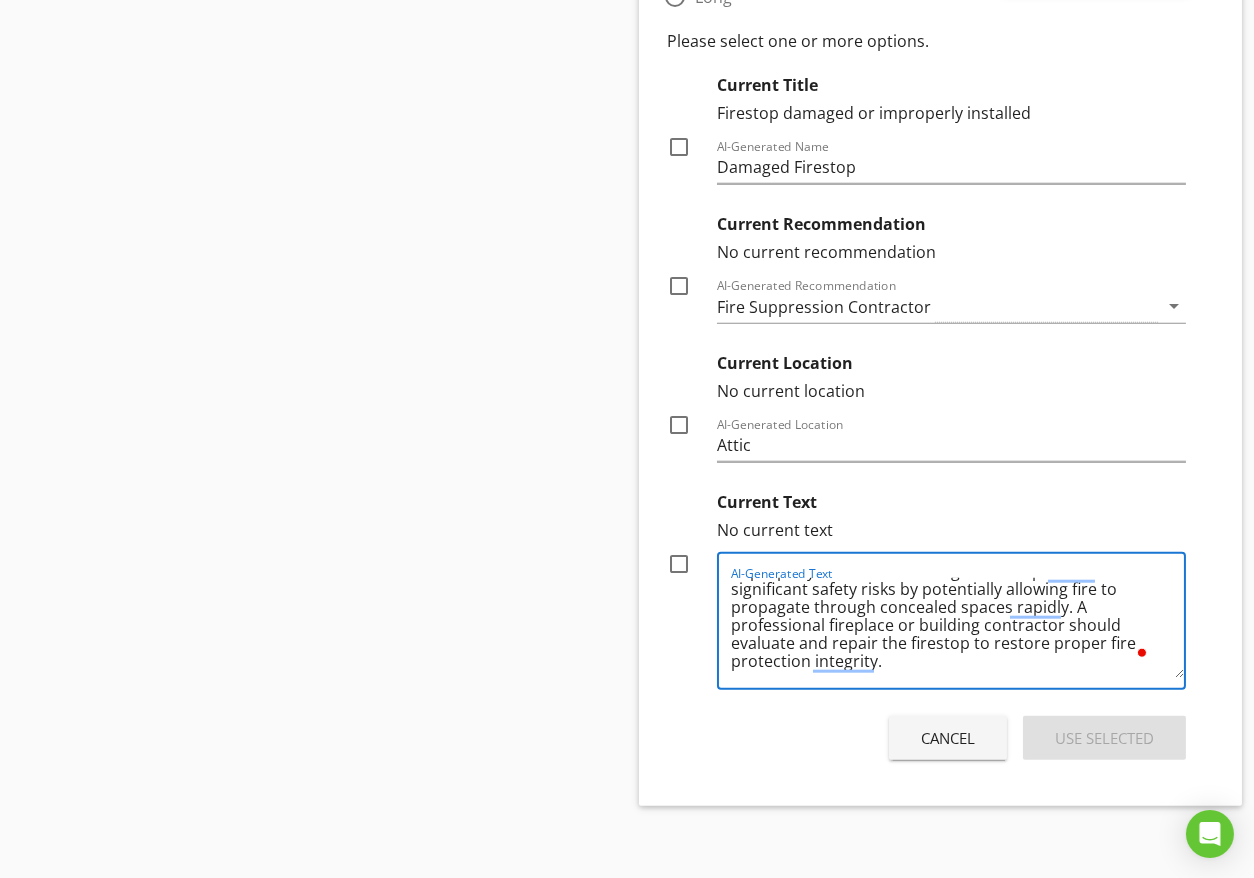 click on "AI-Generated Text Firestop damage was discovered during inspection. This compromises the critical fire barrier, designed to prevent the spread of fire and smoke between building sections. Improperly installed or damaged firestops create significant safety risks by potentially allowing fire to propagate through concealed spaces rapidly. A professional fireplace or building contractor should evaluate and repair the firestop to restore proper fire protection integrity." at bounding box center [957, 621] 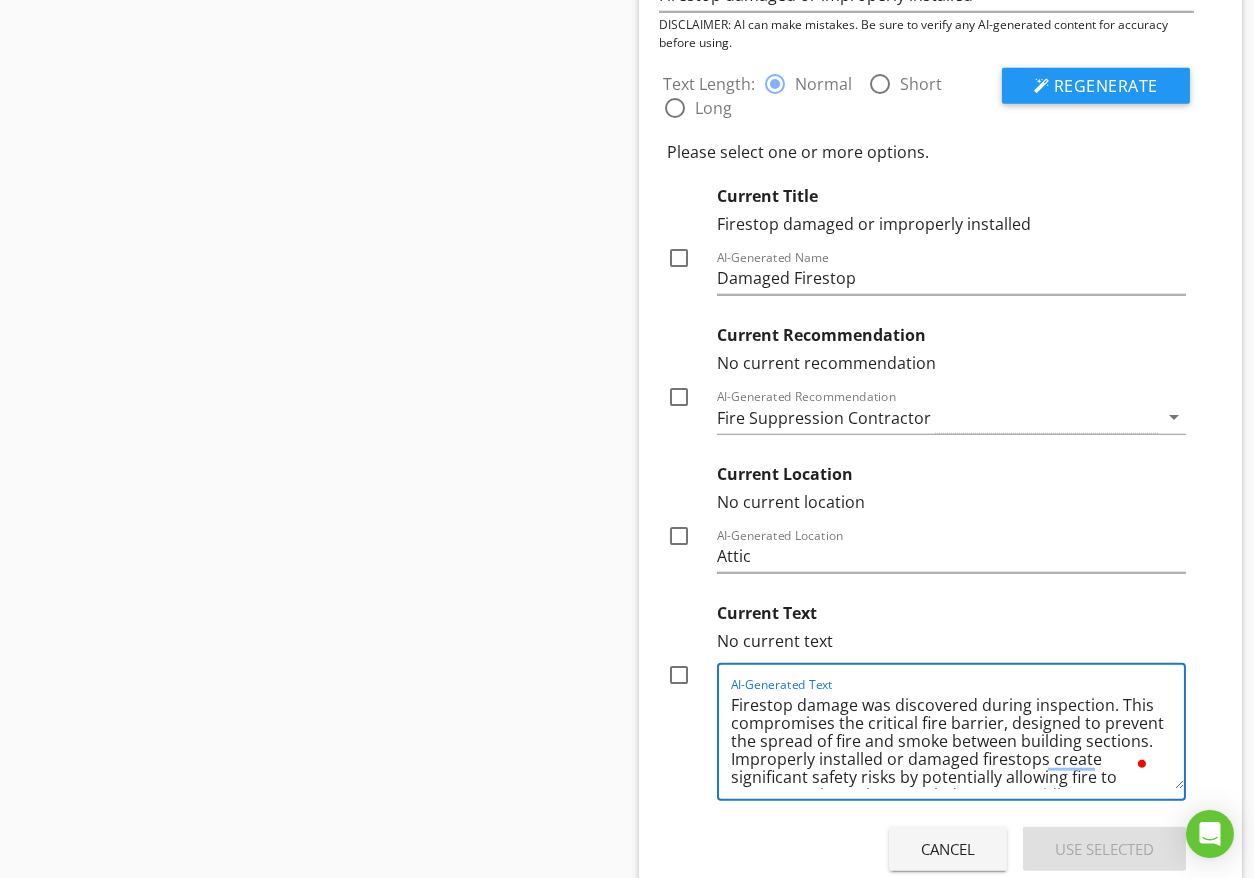 type on "Firestop damage was discovered during inspection. This compromises the critical fire barrier, designed to prevent the spread of fire and smoke between building sections. Improperly installed or damaged firestops create significant safety risks by potentially allowing fire to propagate through concealed spaces rapidly. A professional fireplace or building contractor should evaluate and repair the firestop to restore proper fire protection integrity." 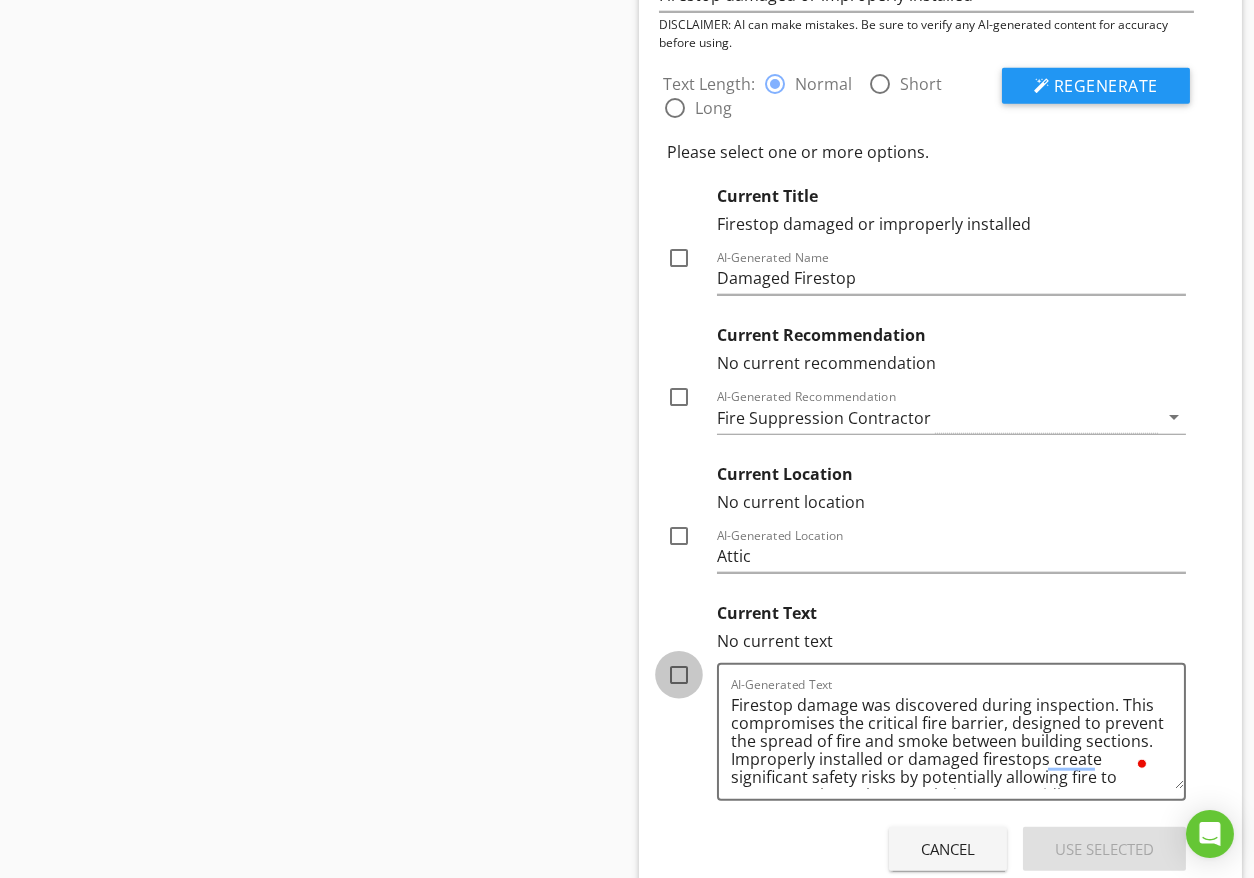 click at bounding box center [679, 675] 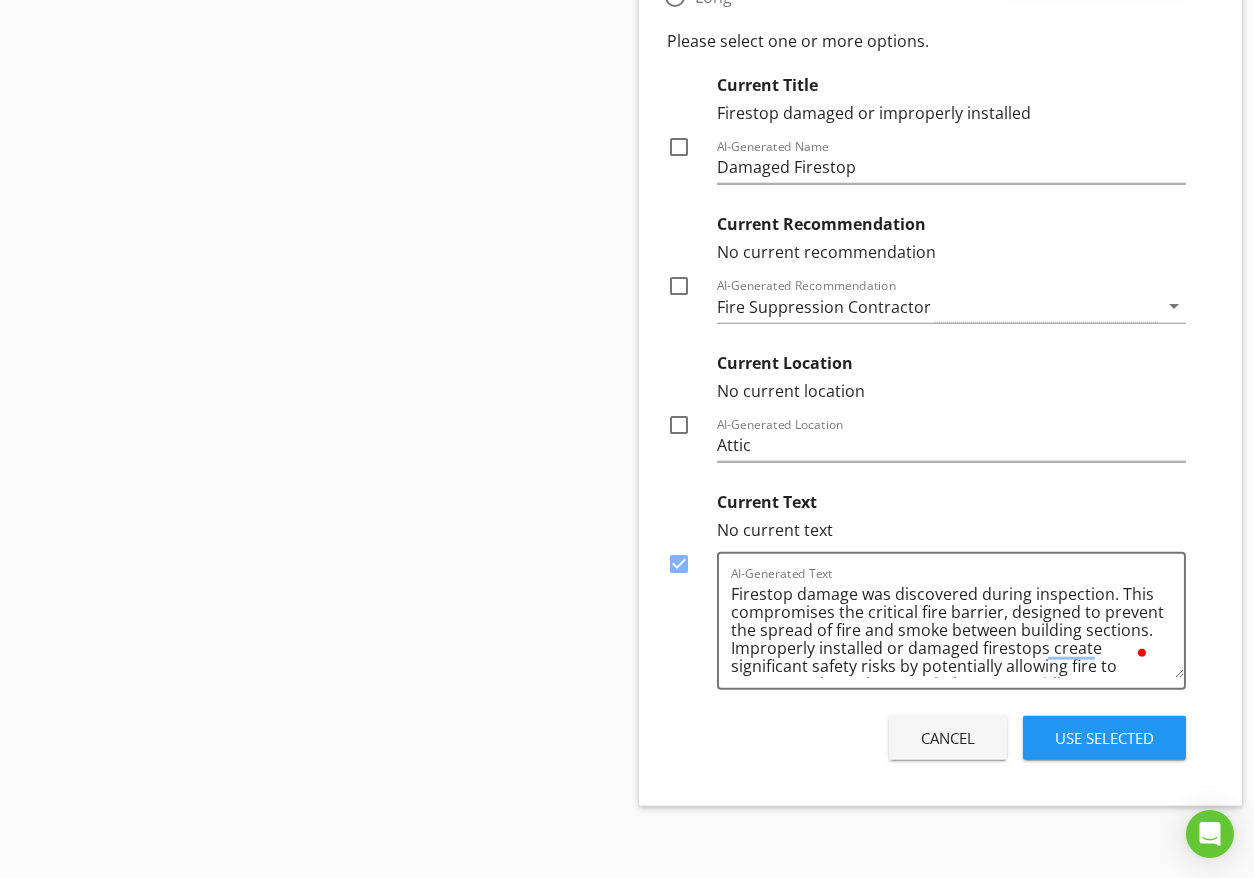 click on "Use Selected" at bounding box center [1104, 738] 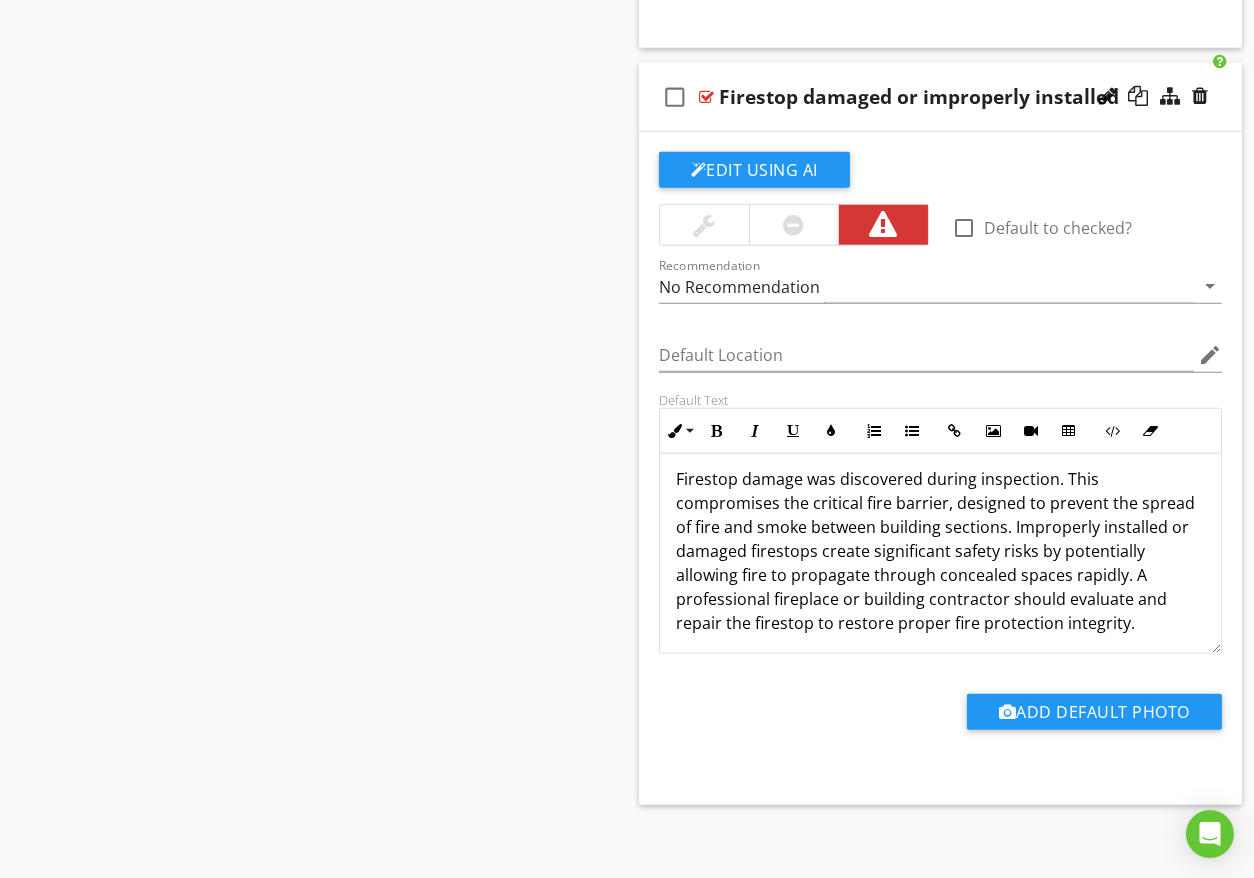 scroll, scrollTop: 17, scrollLeft: 0, axis: vertical 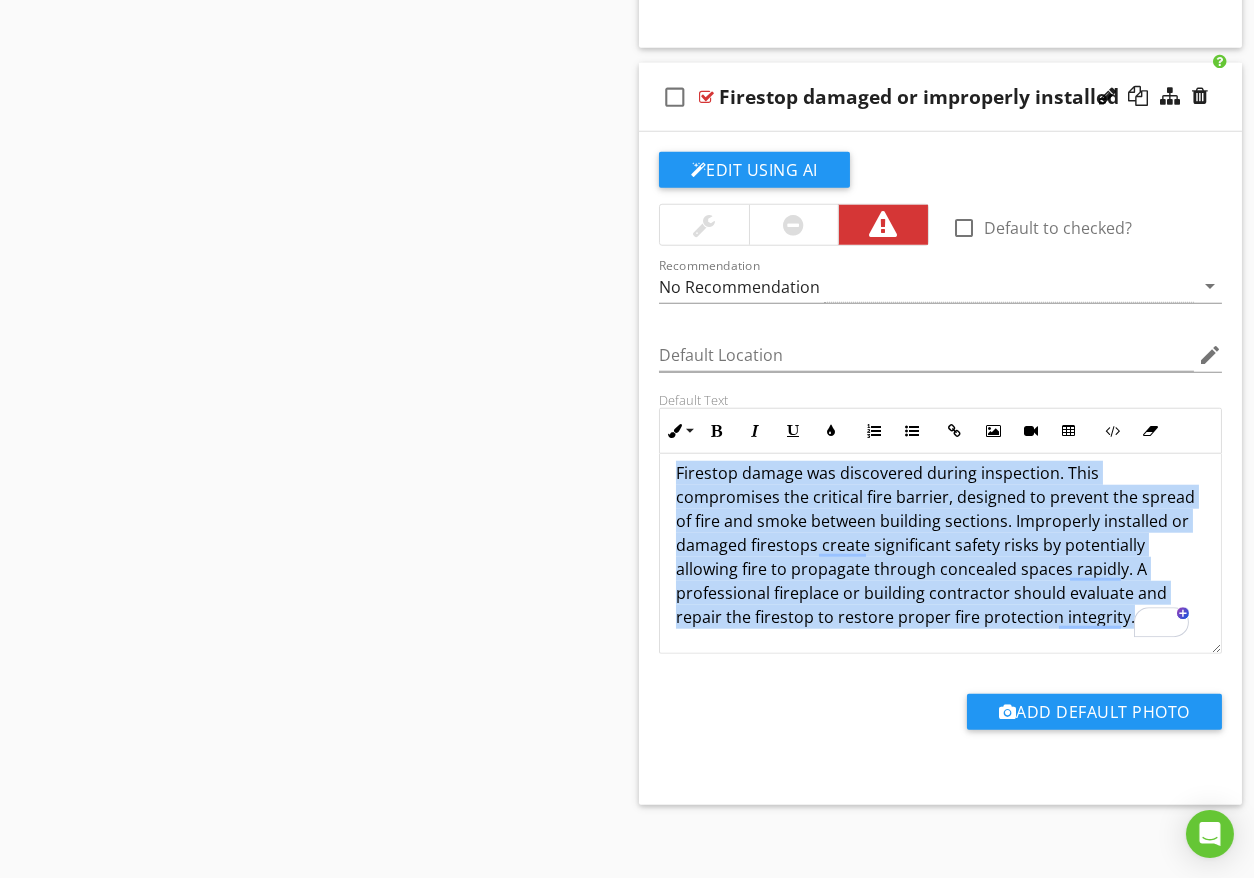 drag, startPoint x: 1131, startPoint y: 612, endPoint x: 675, endPoint y: 462, distance: 480.0375 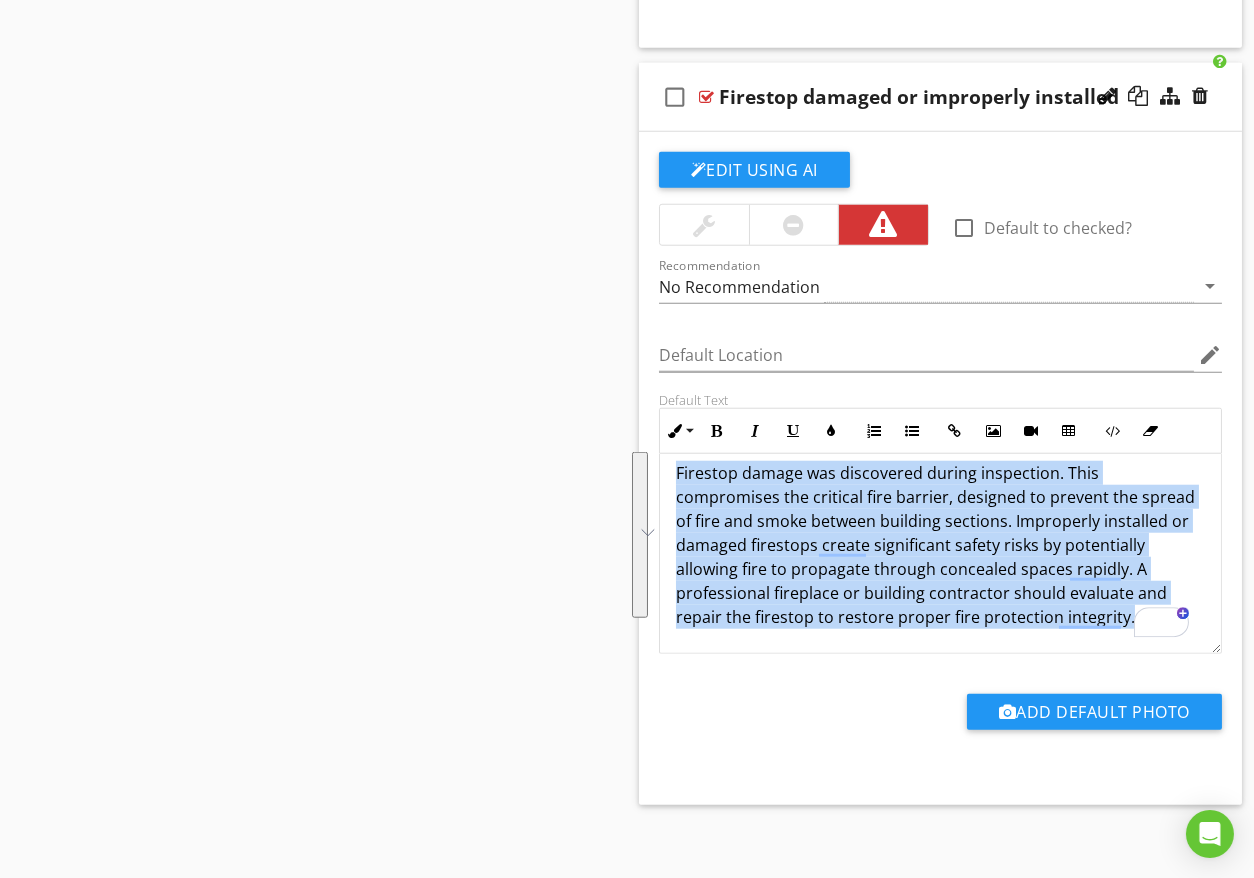 scroll, scrollTop: 17, scrollLeft: 0, axis: vertical 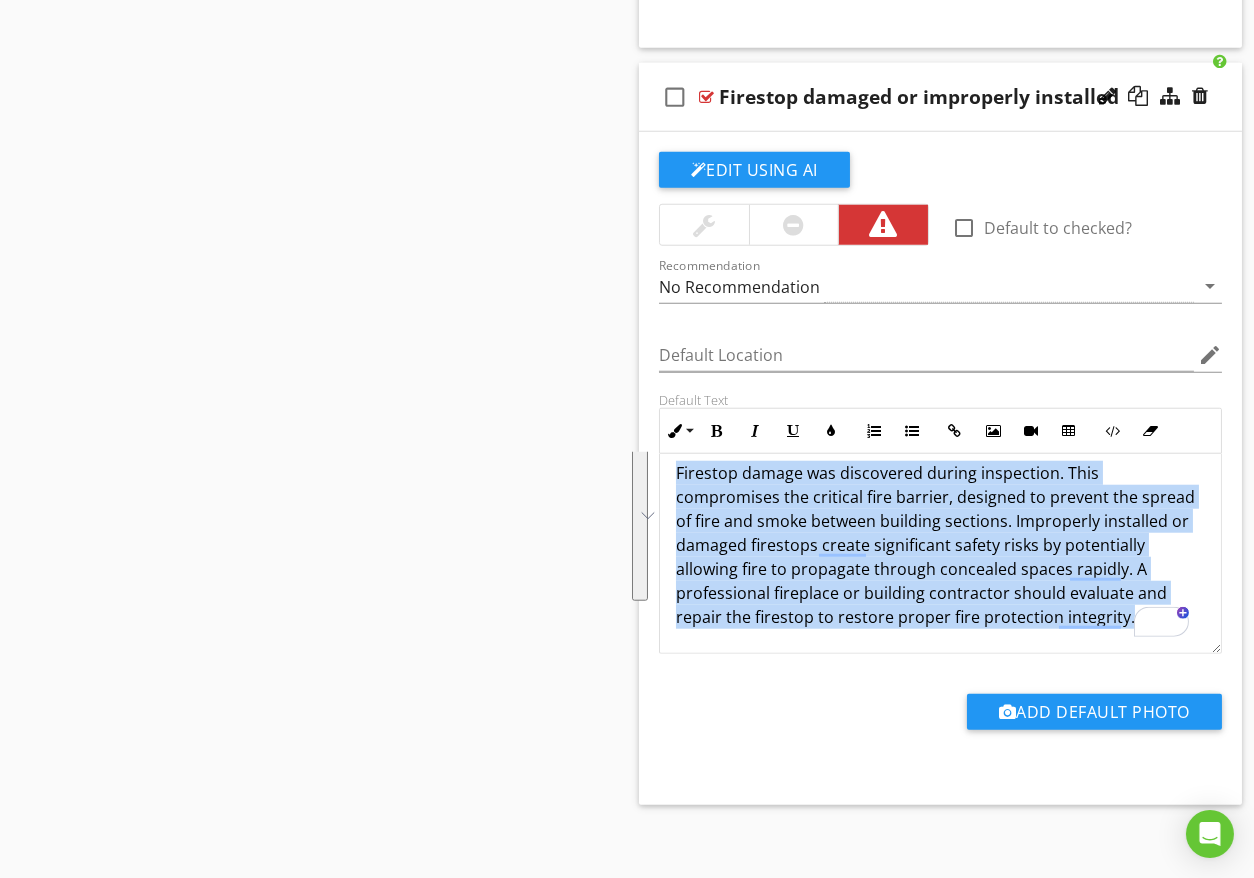 copy on "Firestop damage was discovered during inspection. This compromises the critical fire barrier, designed to prevent the spread of fire and smoke between building sections. Improperly installed or damaged firestops create significant safety risks by potentially allowing fire to propagate through concealed spaces rapidly. A professional fireplace or building contractor should evaluate and repair the firestop to restore proper fire protection integrity." 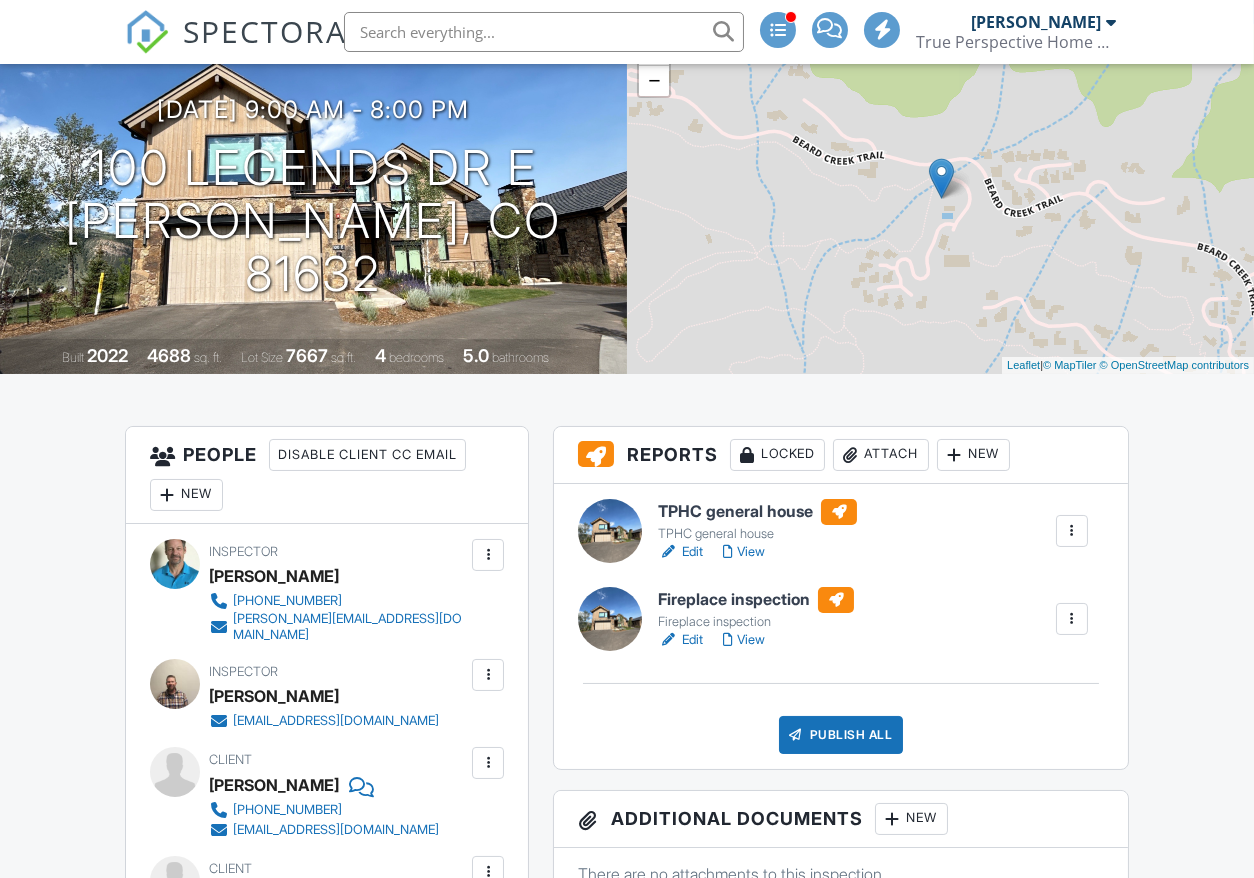 scroll, scrollTop: 222, scrollLeft: 0, axis: vertical 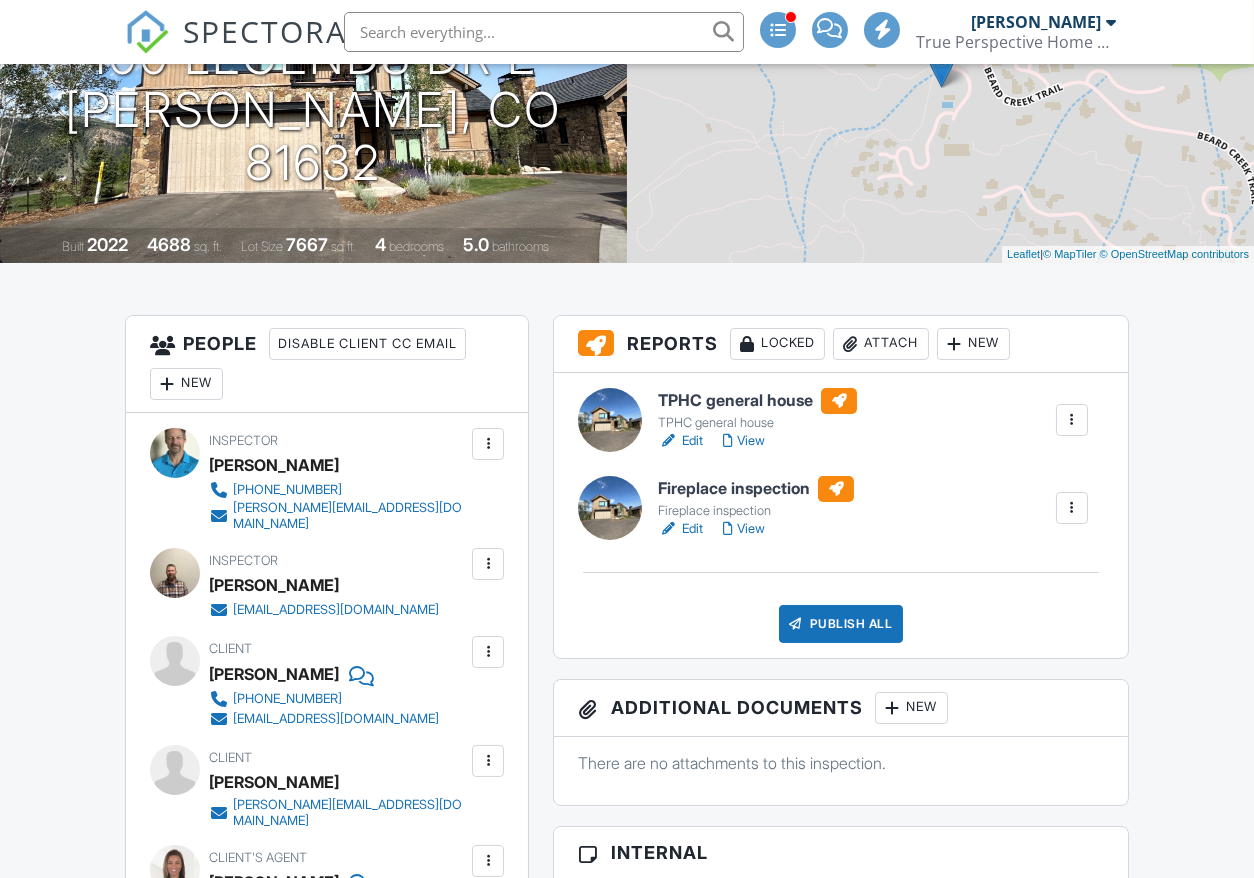 click on "View" at bounding box center [744, 441] 